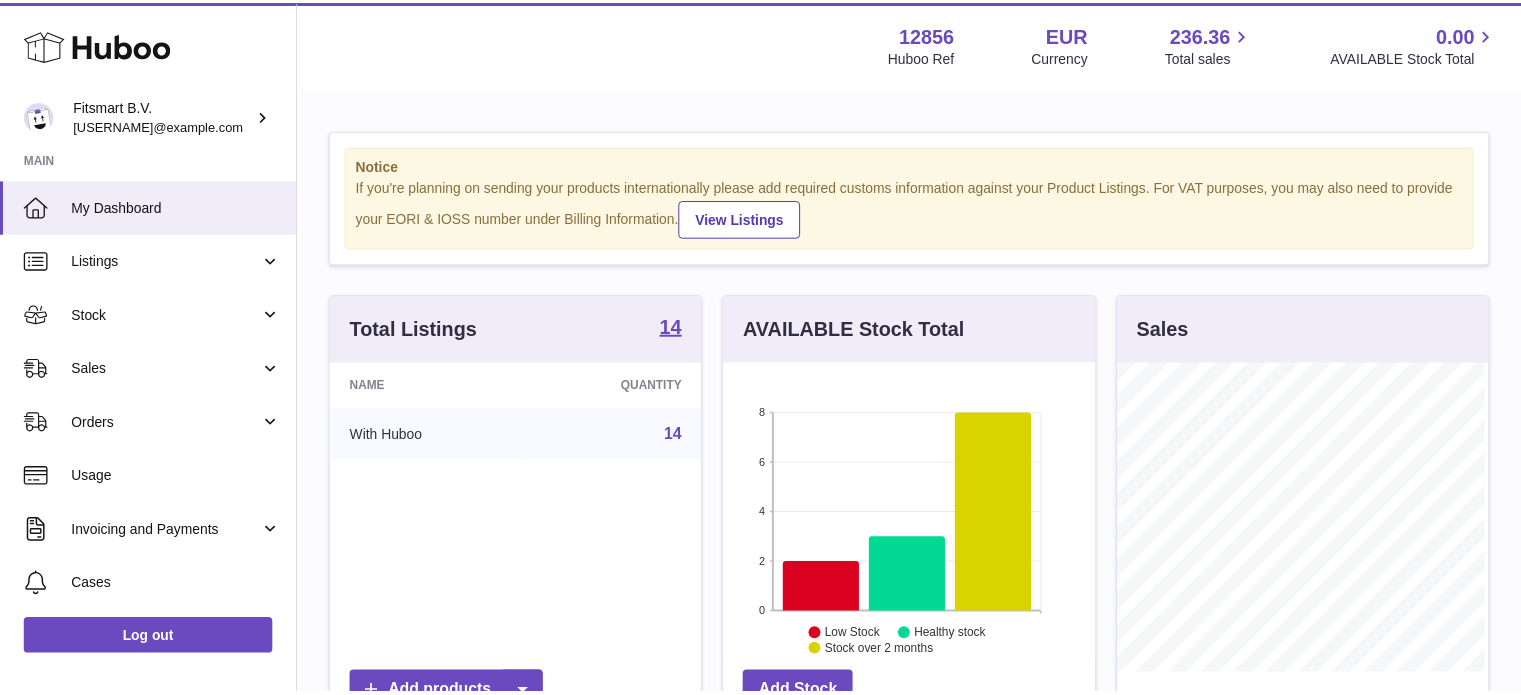scroll, scrollTop: 0, scrollLeft: 0, axis: both 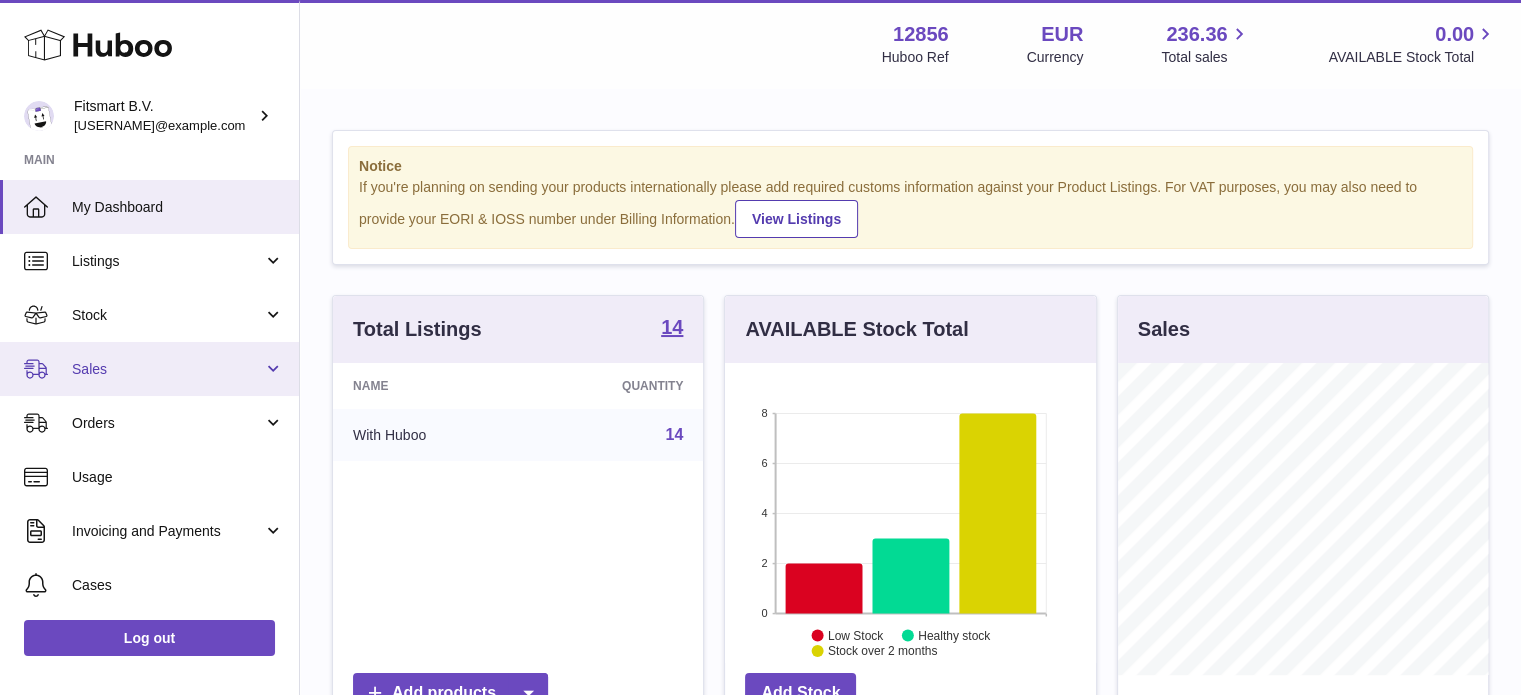click on "Sales" at bounding box center [149, 369] 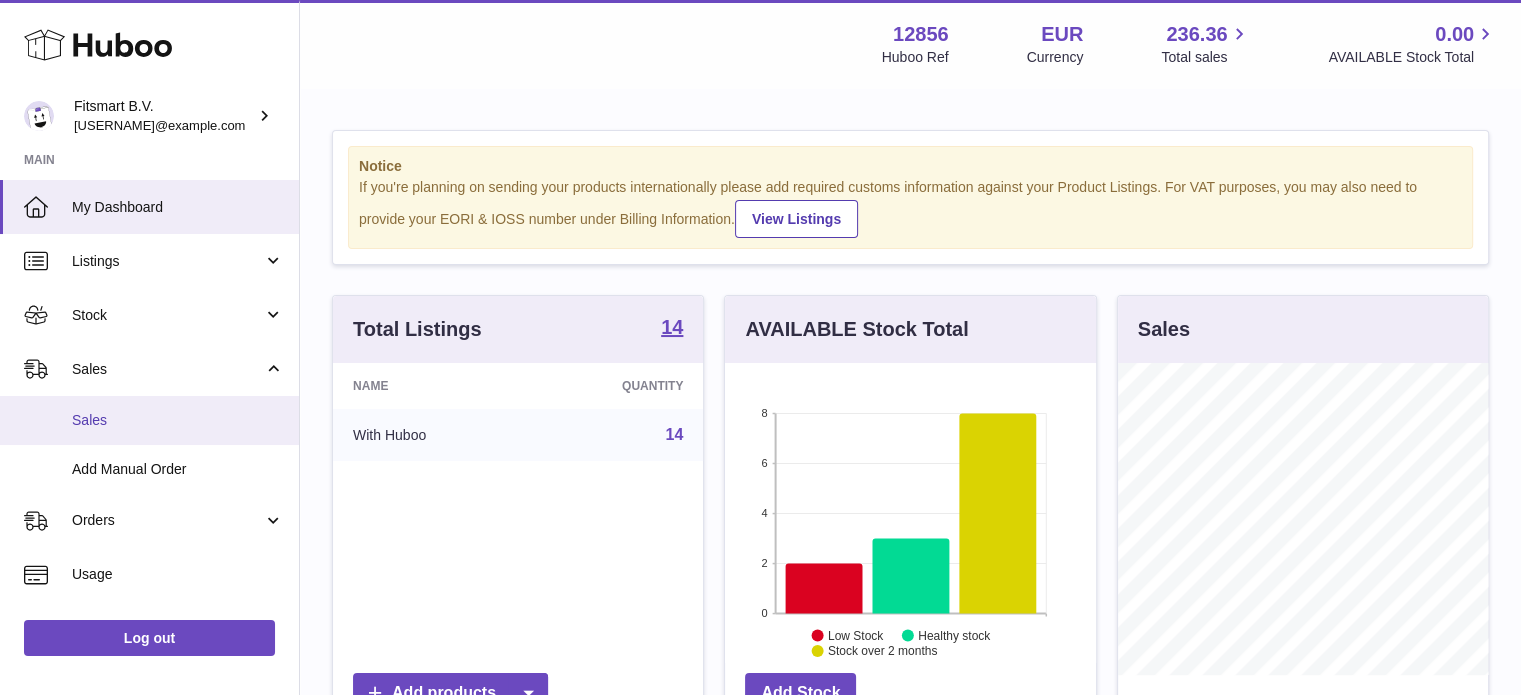 click on "Sales" at bounding box center [178, 420] 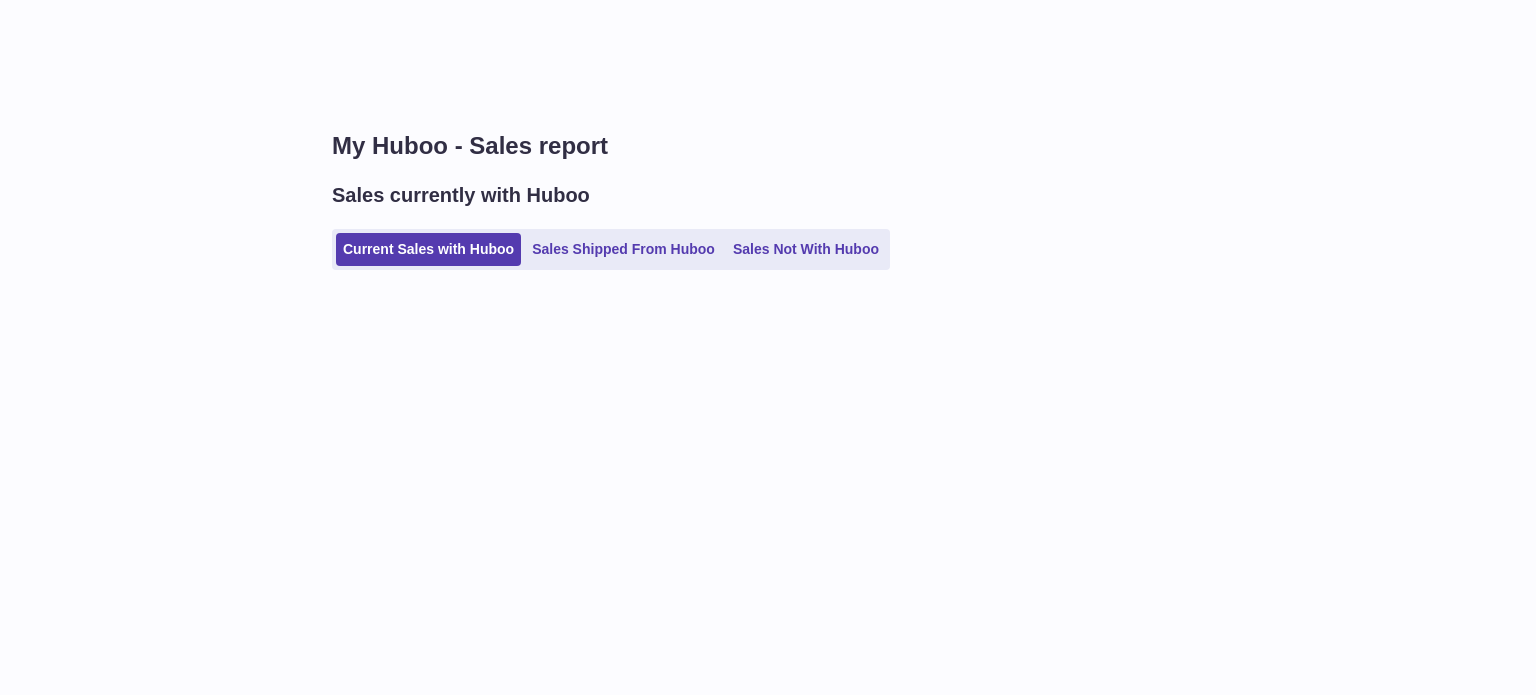 scroll, scrollTop: 0, scrollLeft: 0, axis: both 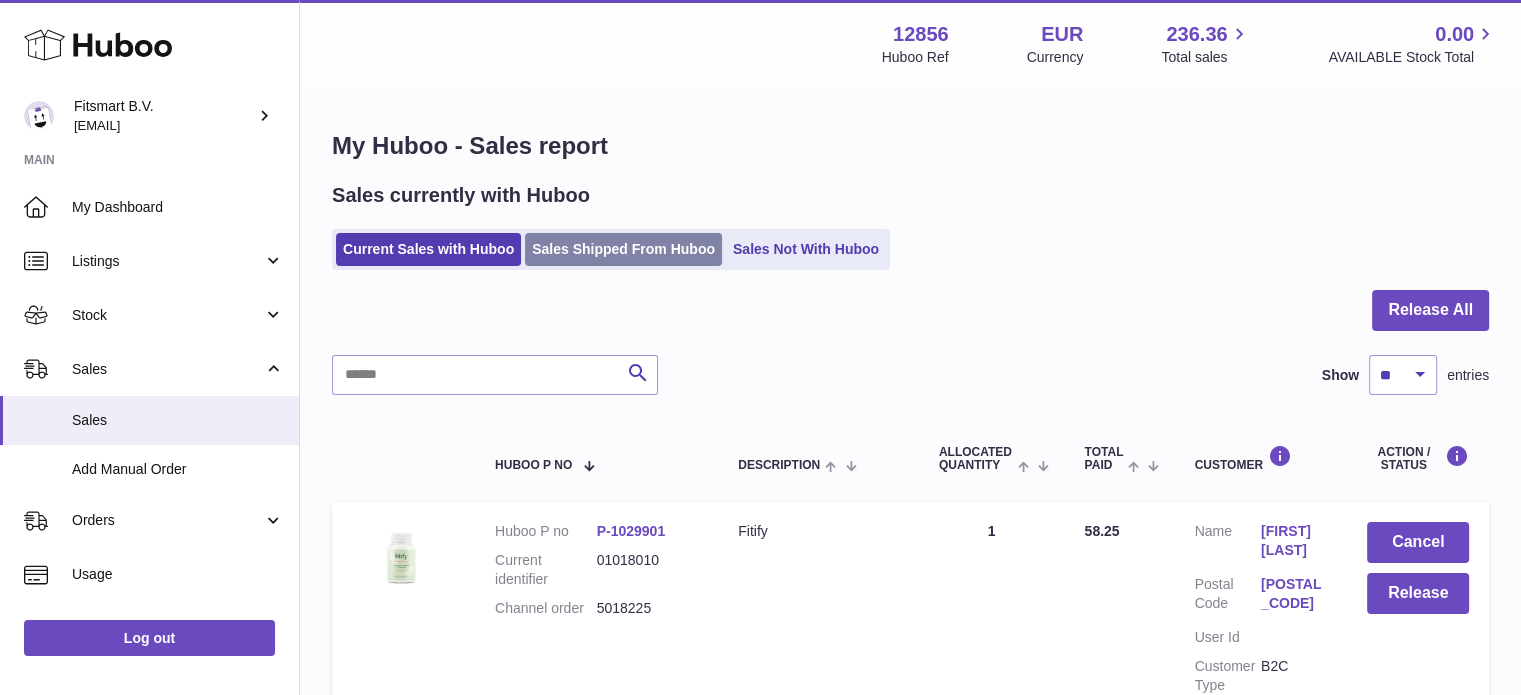 click on "Sales Shipped From Huboo" at bounding box center [623, 249] 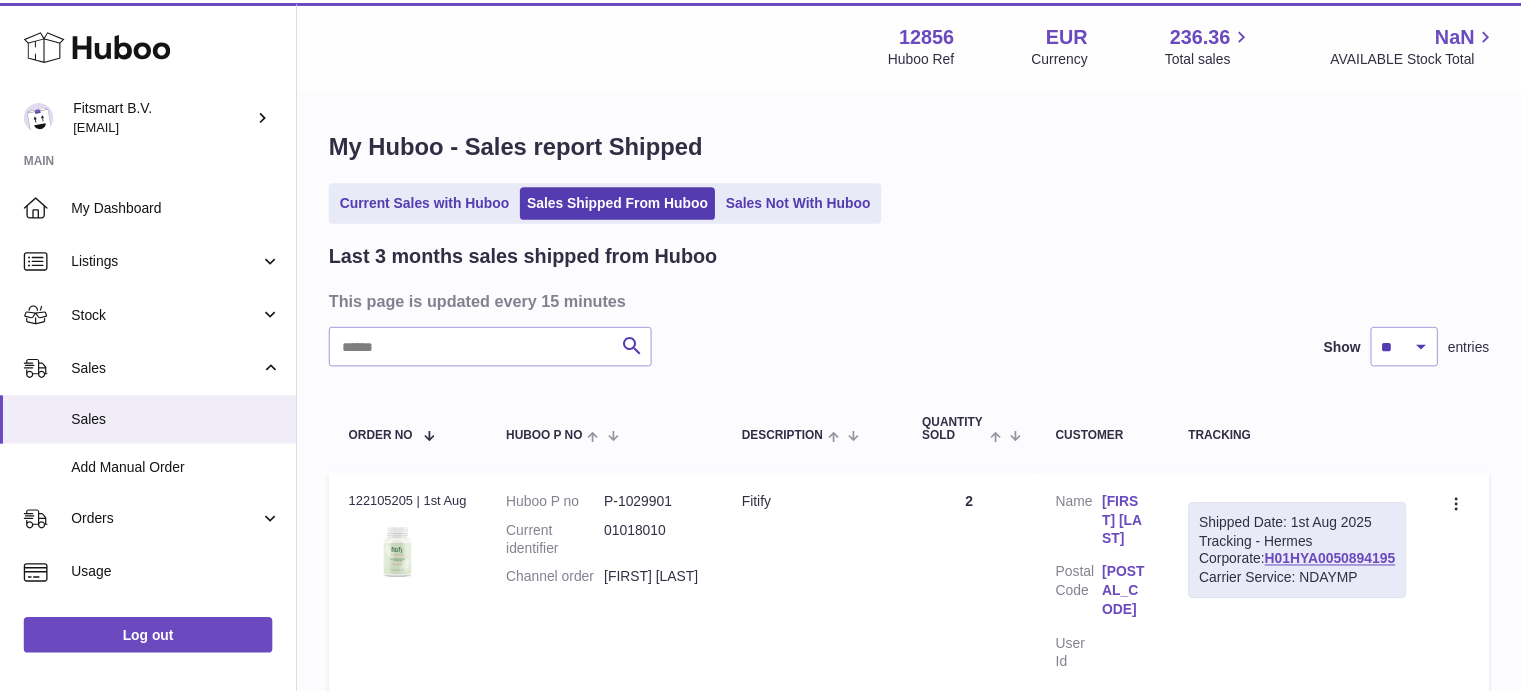 scroll, scrollTop: 0, scrollLeft: 0, axis: both 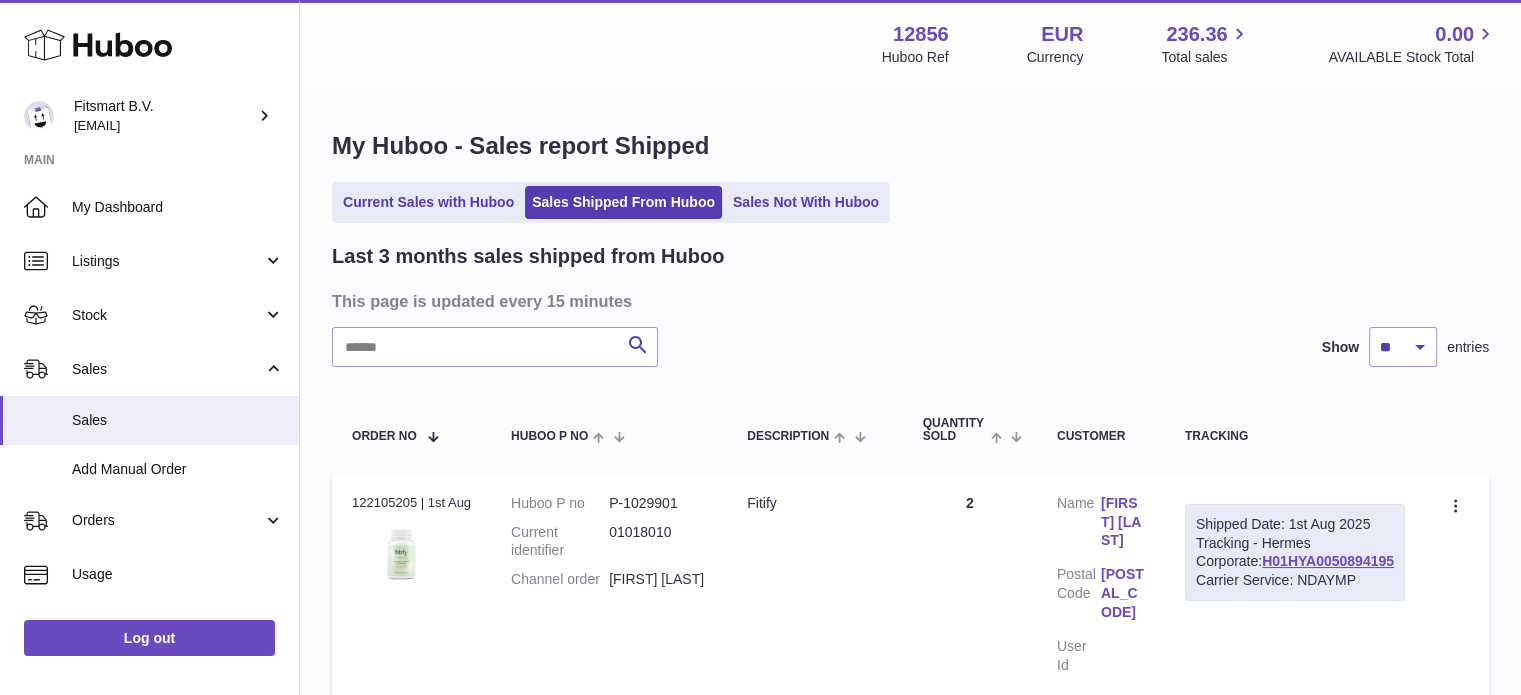 drag, startPoint x: 495, startPoint y: 323, endPoint x: 482, endPoint y: 344, distance: 24.698177 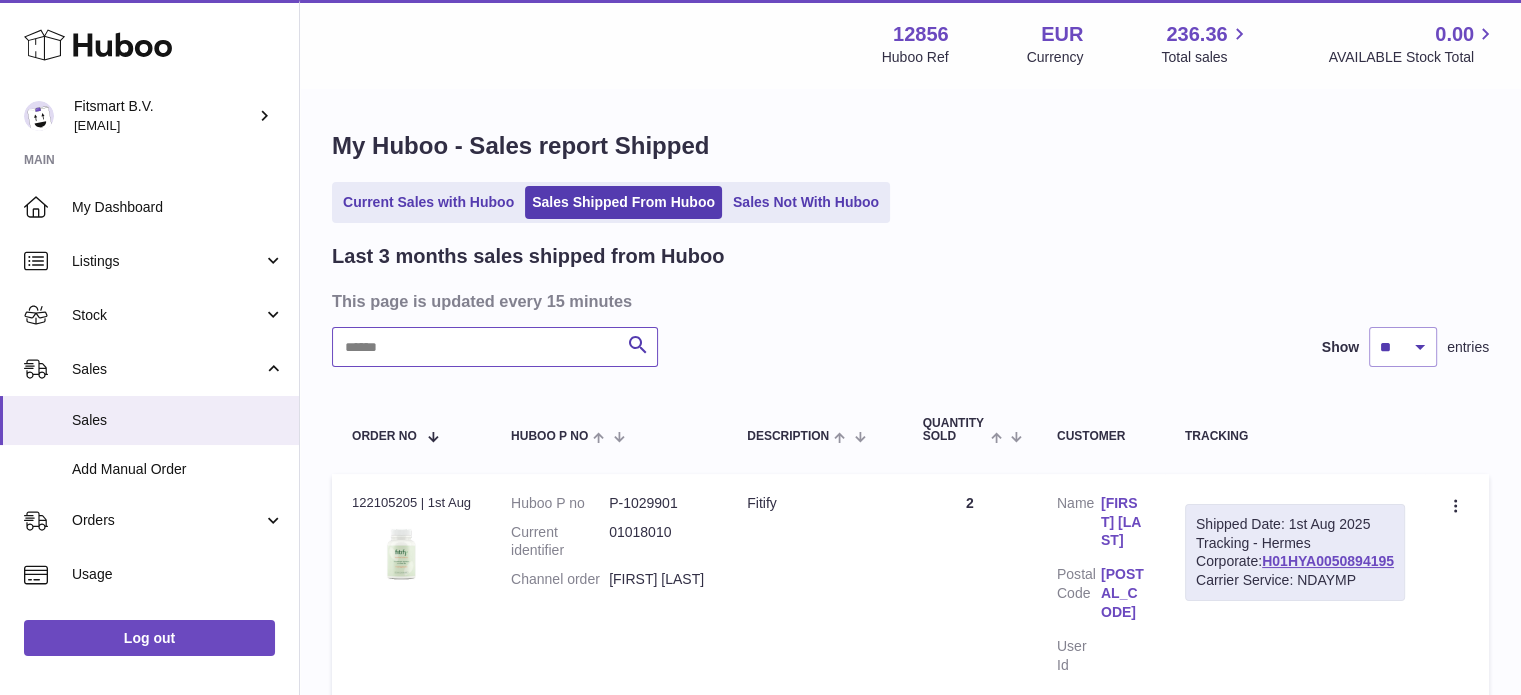 click at bounding box center (495, 347) 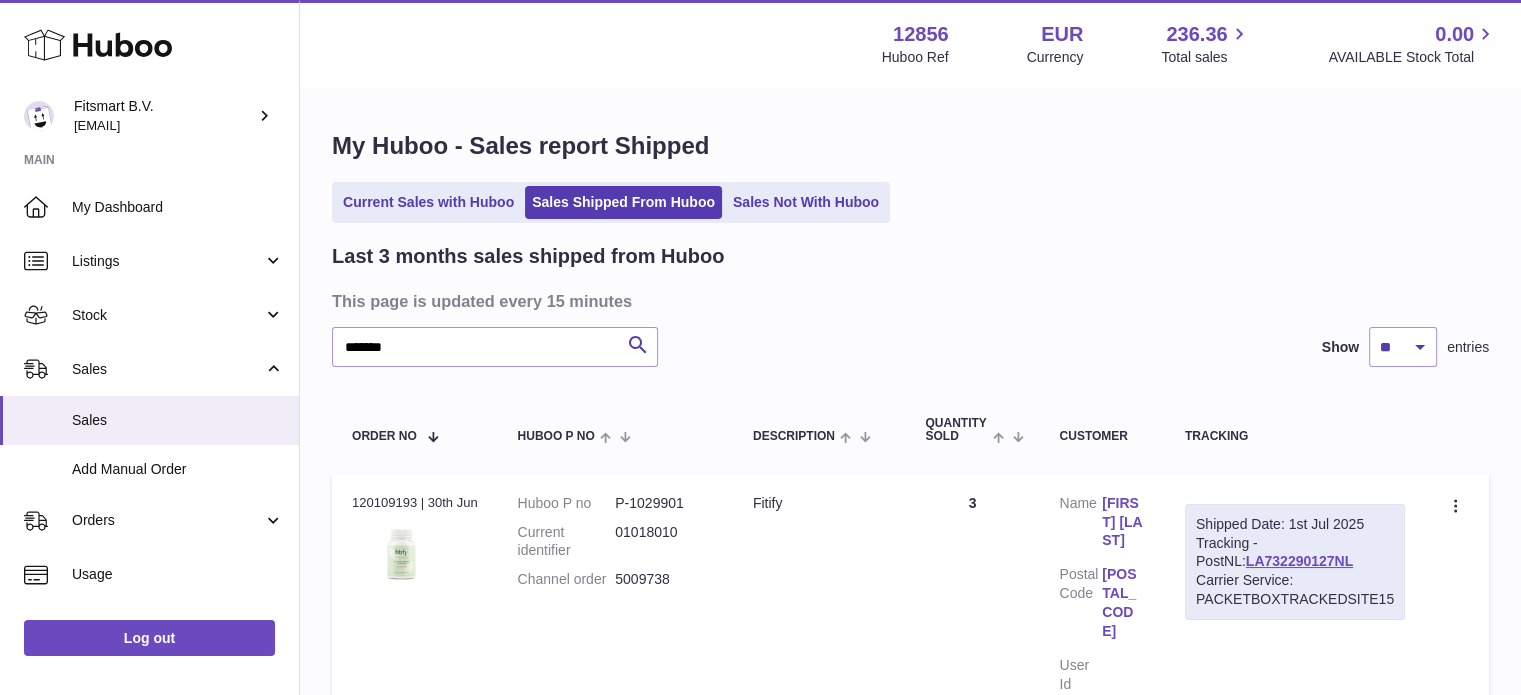 click on "[FIRST] [LAST]" at bounding box center [1123, 522] 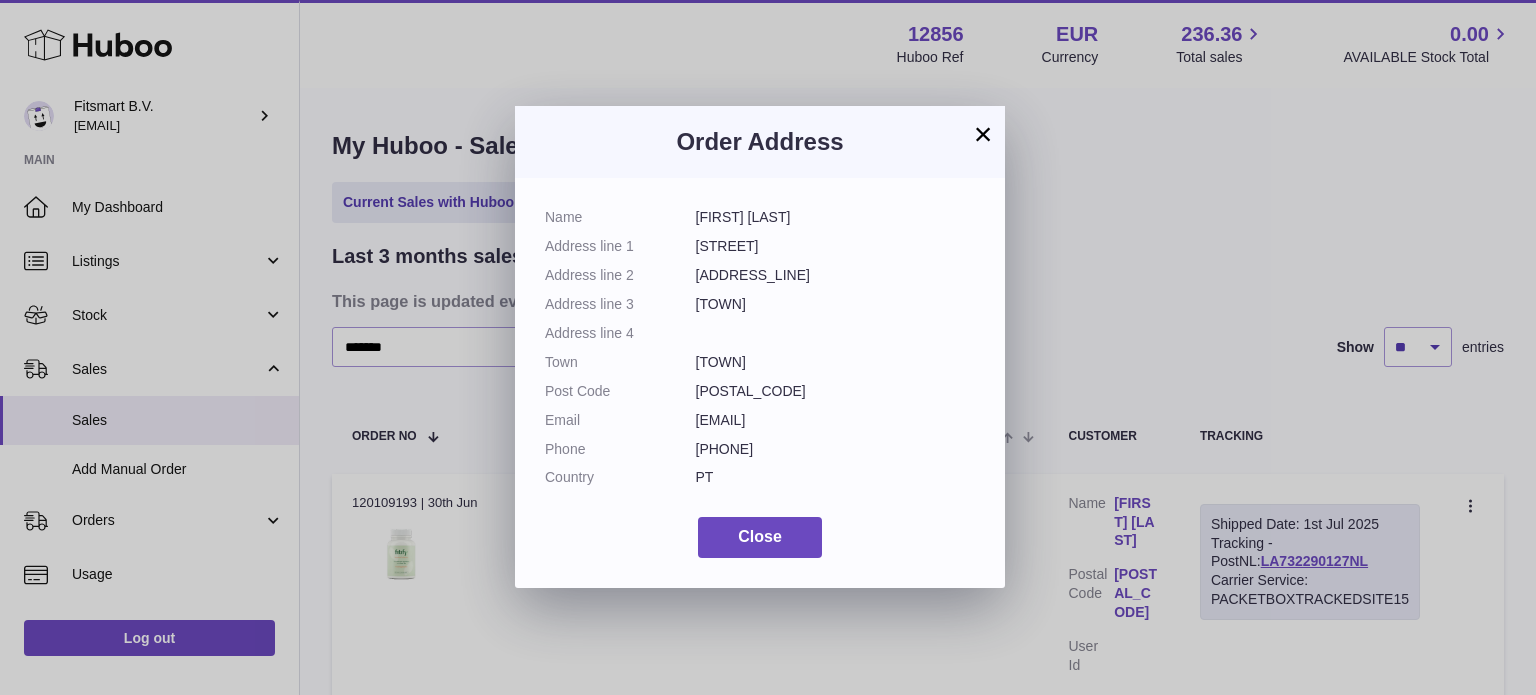 click on "×
Order Address
Name
[FIRST] [LAST]
Address line 1
[STREET]
Address line 2
[ADDRESS_LINE]
Address line 3
[ADDRESS_LINE]
Address line 4
Town
[TOWN]
Post Code
[POSTAL_CODE]
Email
[EMAIL]
Phone
[PHONE]
Country
PT    Close" at bounding box center (768, 347) 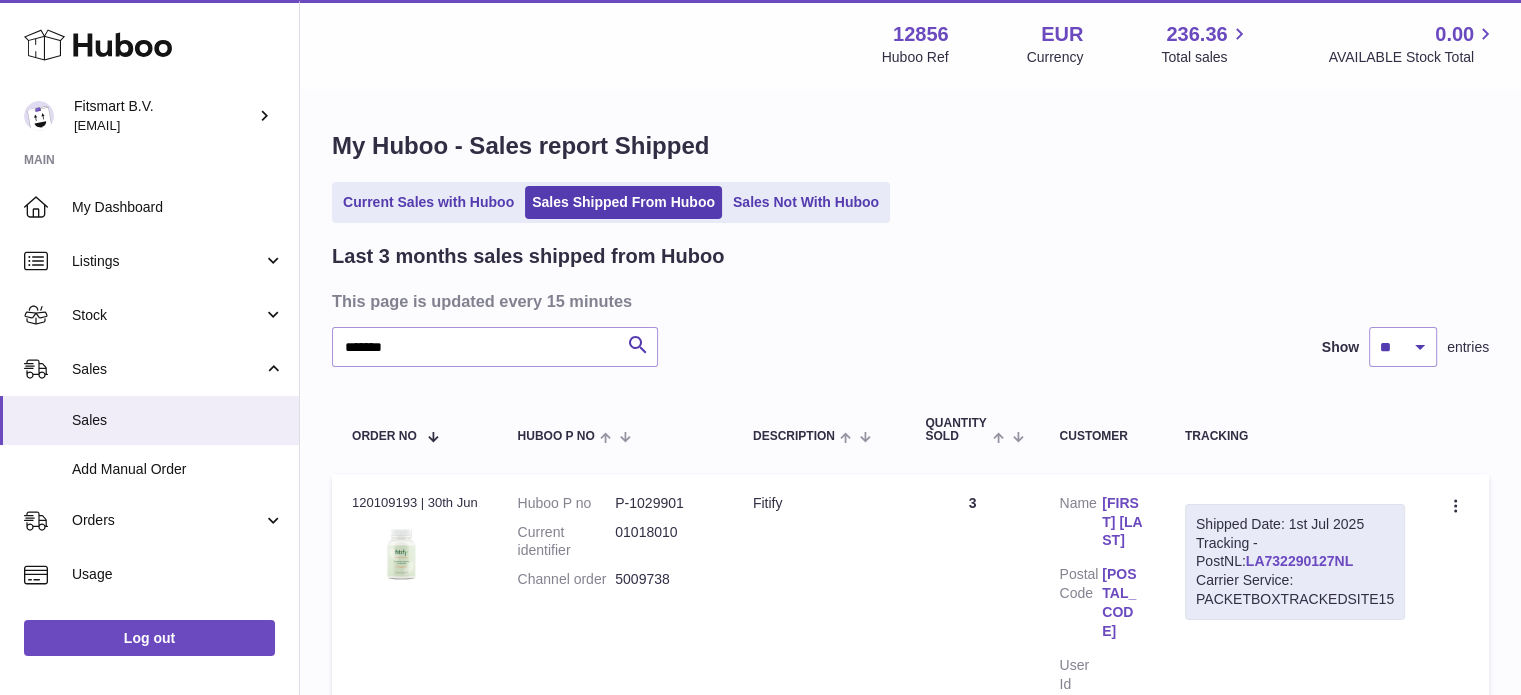 click on "LA732290127NL" at bounding box center [1299, 561] 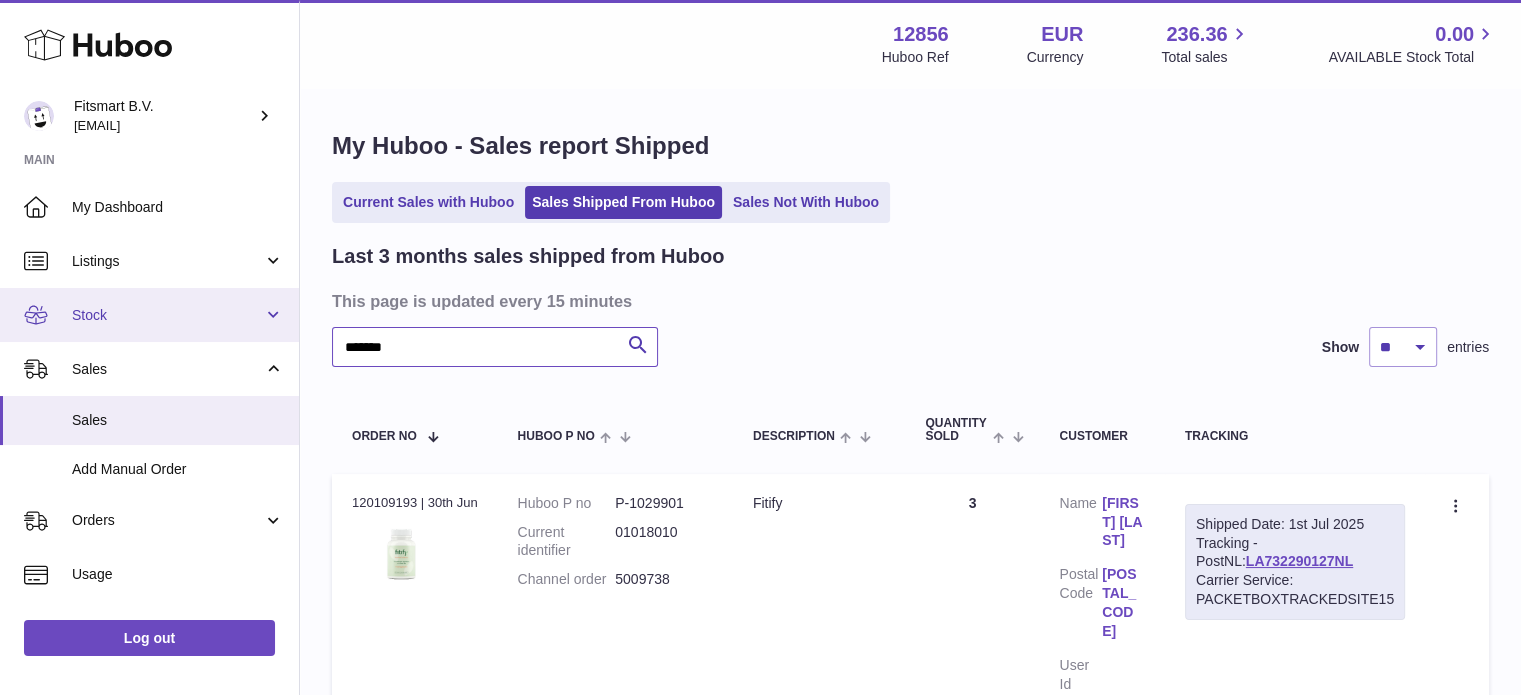 drag, startPoint x: 454, startPoint y: 359, endPoint x: 0, endPoint y: 304, distance: 457.31937 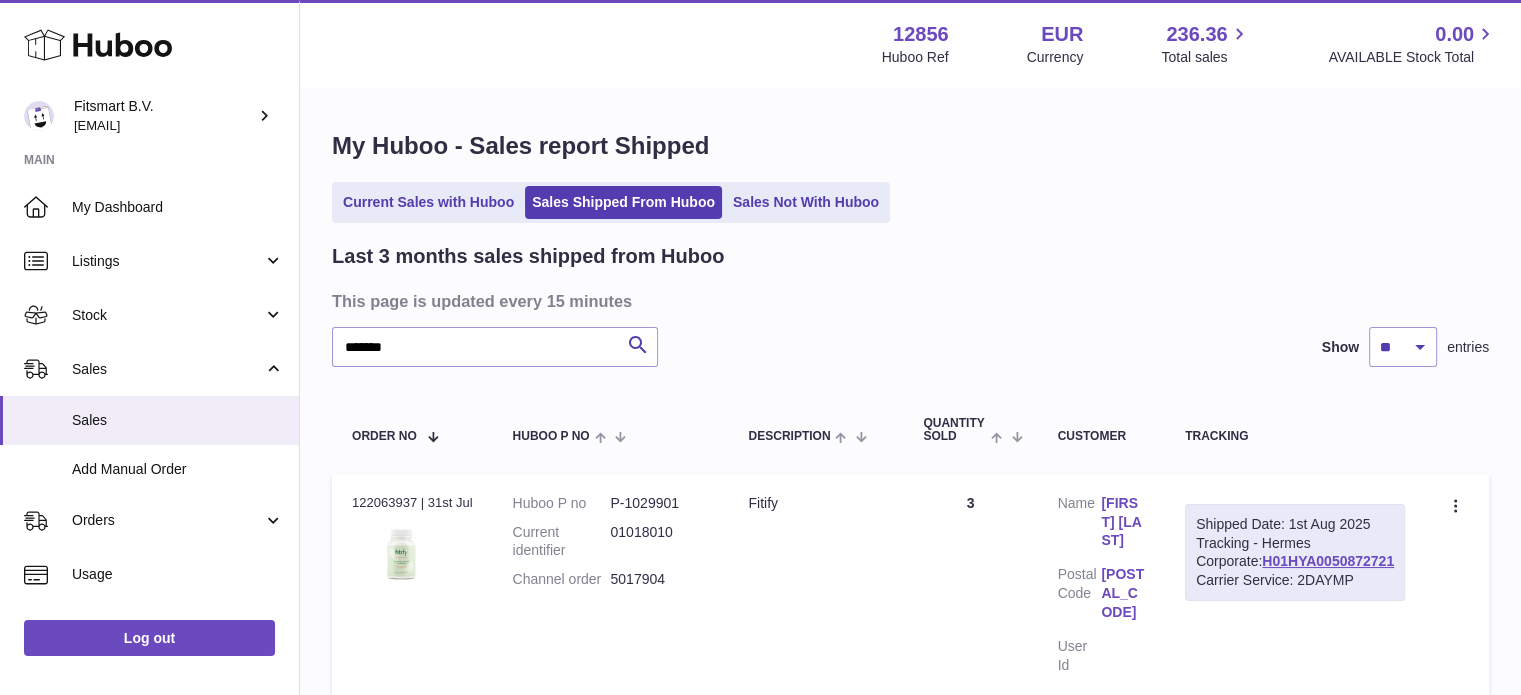 click on "claire hesketh" at bounding box center (1123, 522) 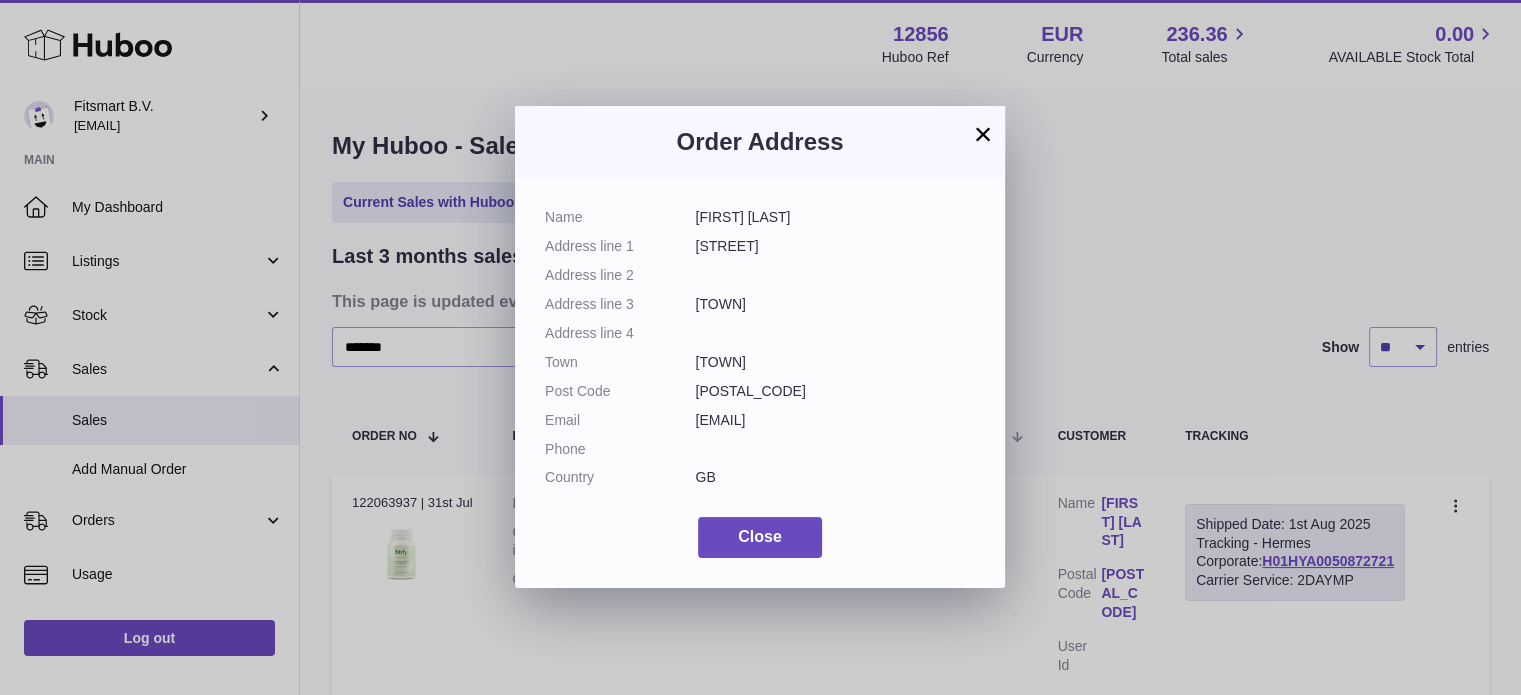 click on "×
Order Address
Name
claire hesketh
Address line 1
Hall farm little Massingham
Address line 2
Address line 3
Kings Lynn
Address line 4
Town
Kings Lynn
Post Code
PE32 2JR
Email
ladyhesketh@gmail.com
Phone
Country
GB    Close" at bounding box center [760, 347] 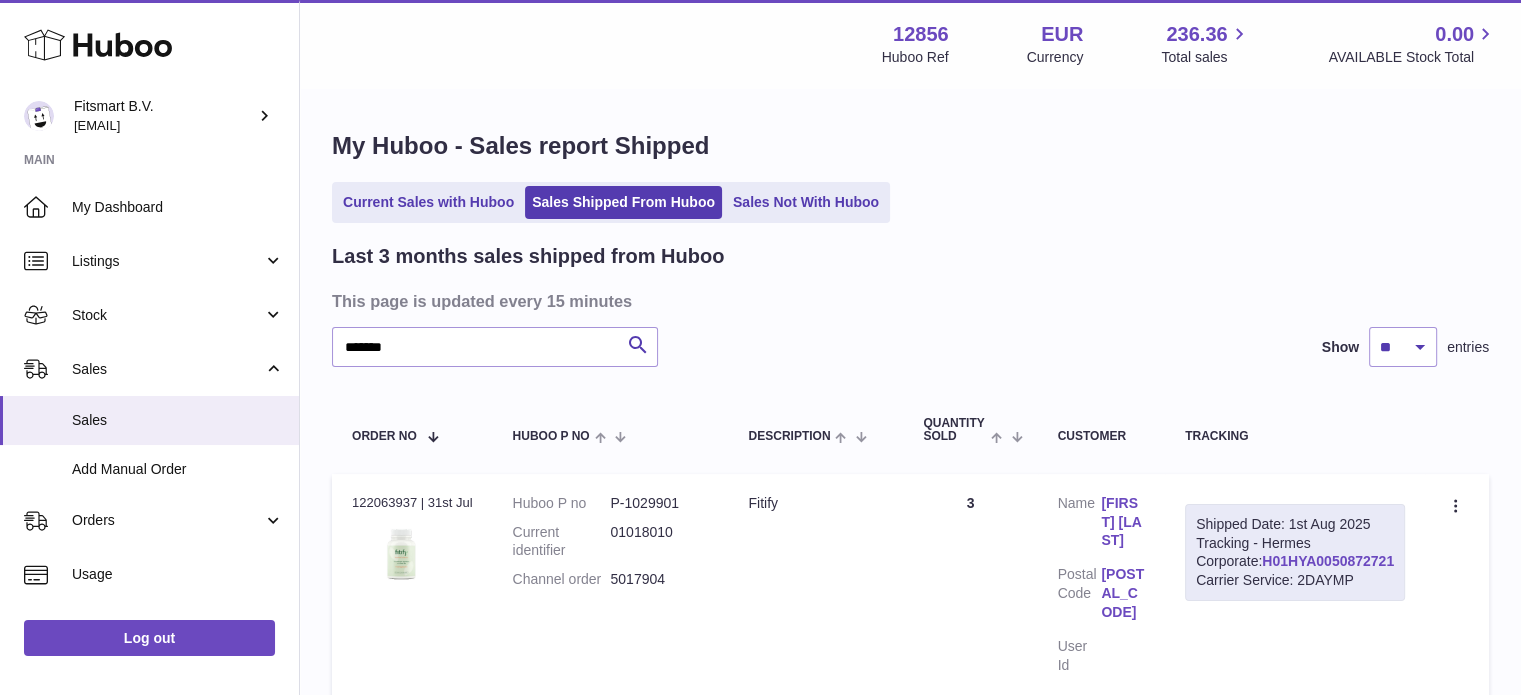 click on "H01HYA0050872721" at bounding box center (1328, 561) 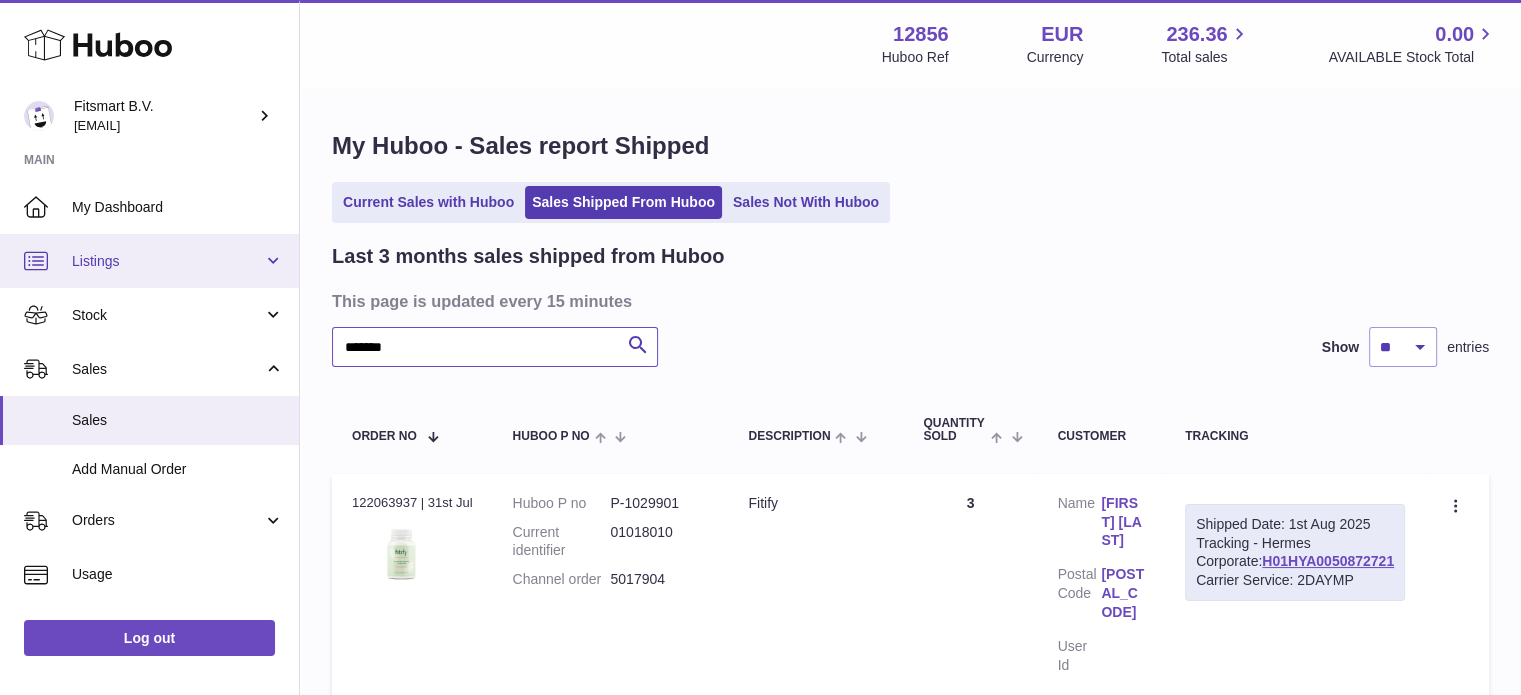 drag, startPoint x: 289, startPoint y: 340, endPoint x: 0, endPoint y: 247, distance: 303.59512 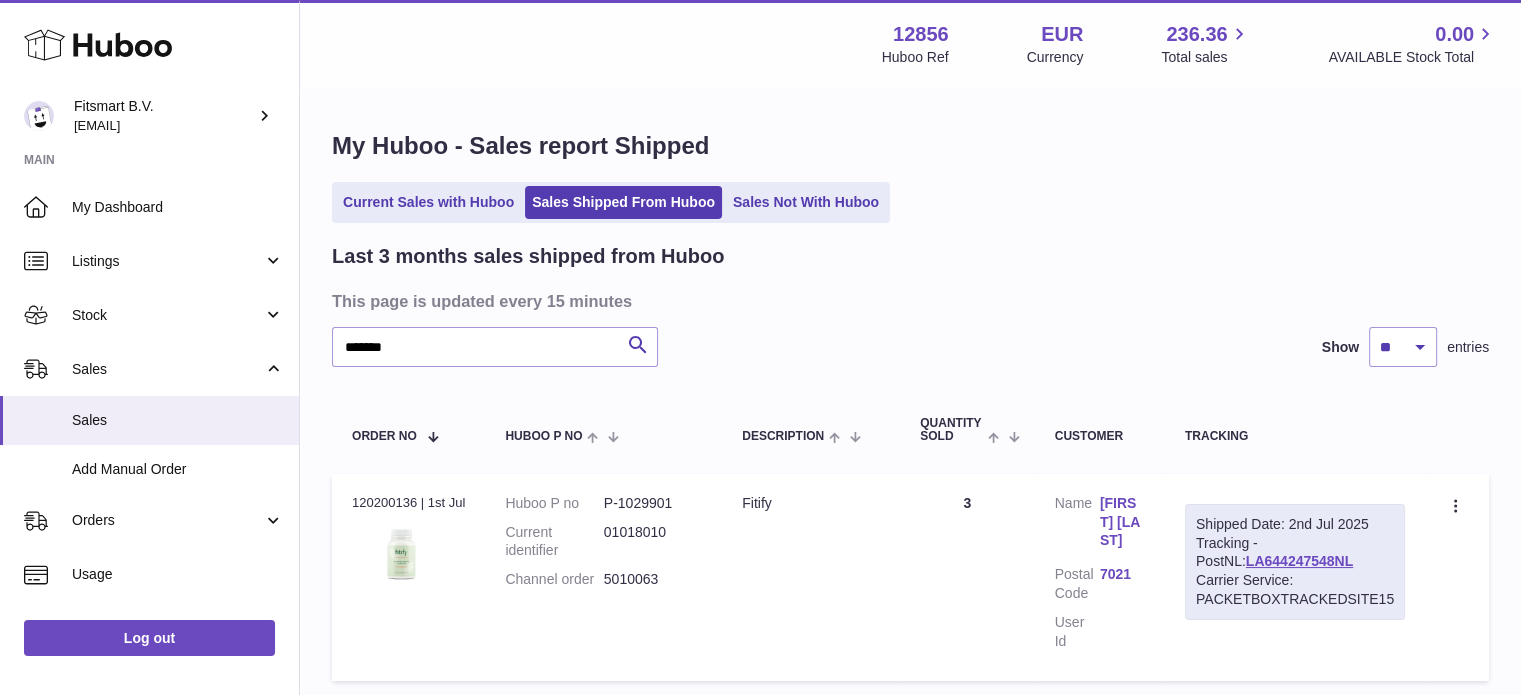 click on "Vincenzo Varsalona" at bounding box center (1122, 522) 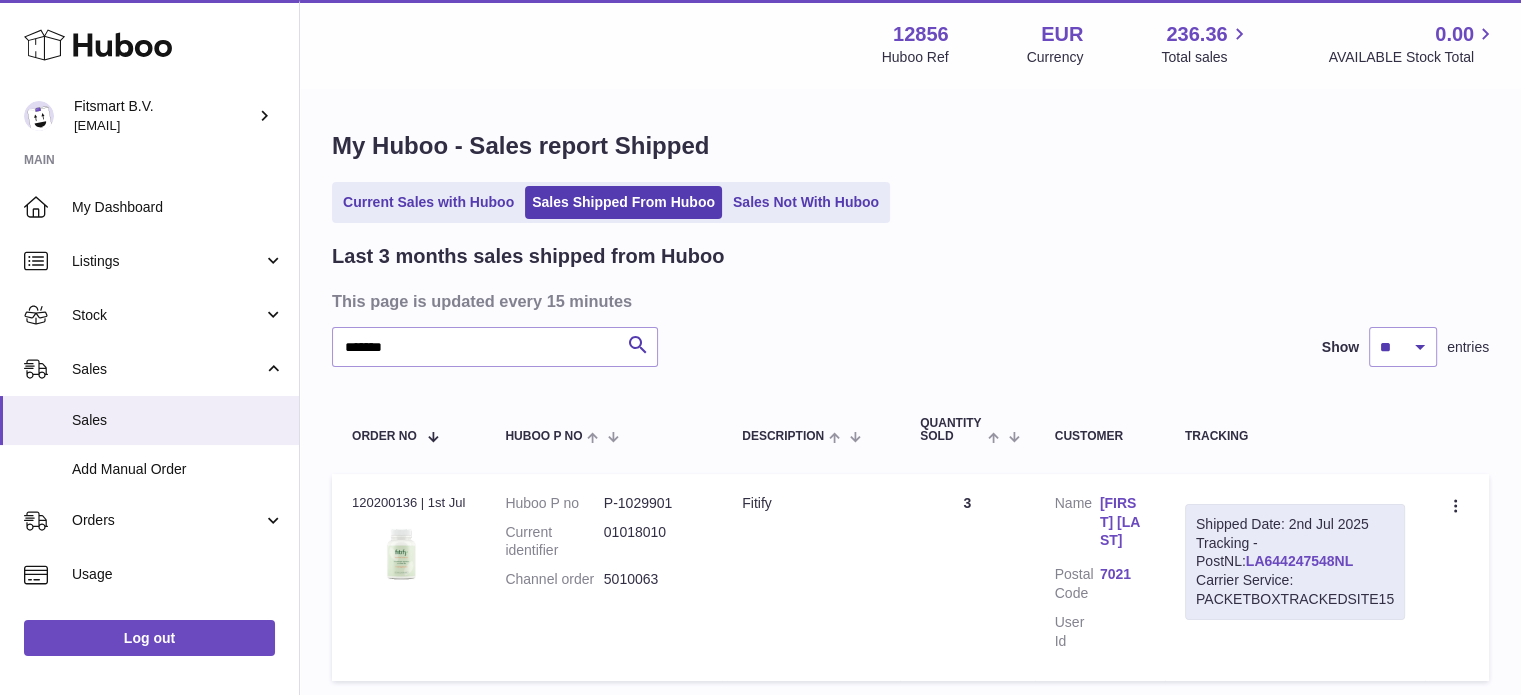 click on "LA644247548NL" at bounding box center (1299, 561) 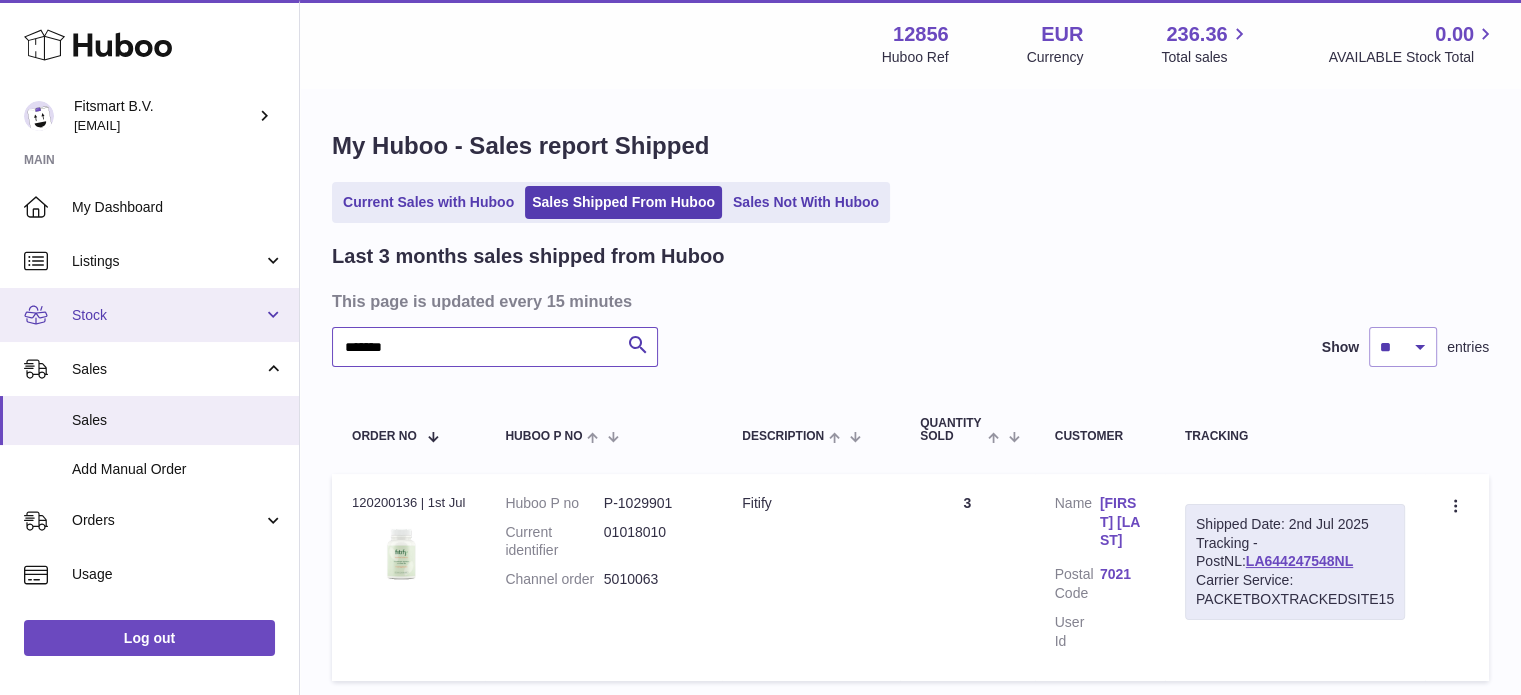 drag, startPoint x: 436, startPoint y: 344, endPoint x: 0, endPoint y: 317, distance: 436.8352 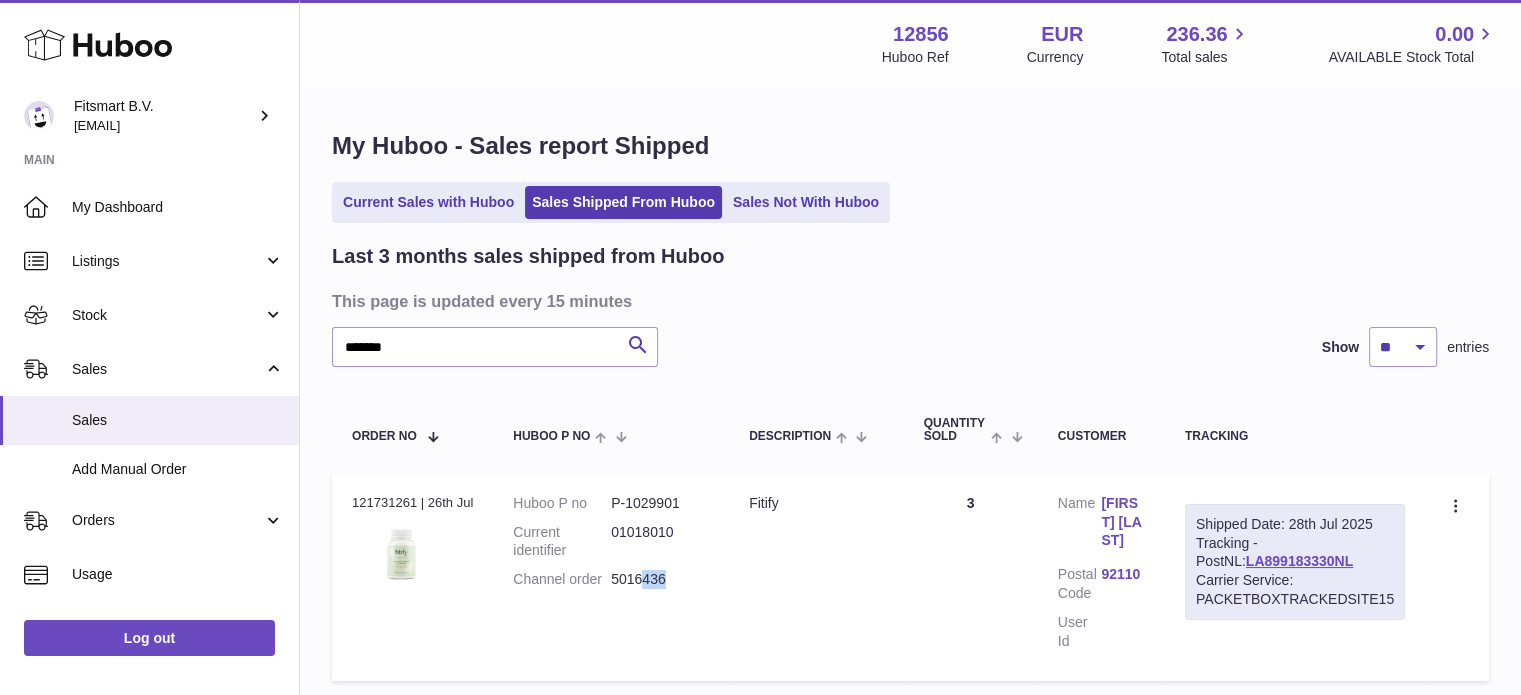 drag, startPoint x: 643, startPoint y: 580, endPoint x: 669, endPoint y: 582, distance: 26.076809 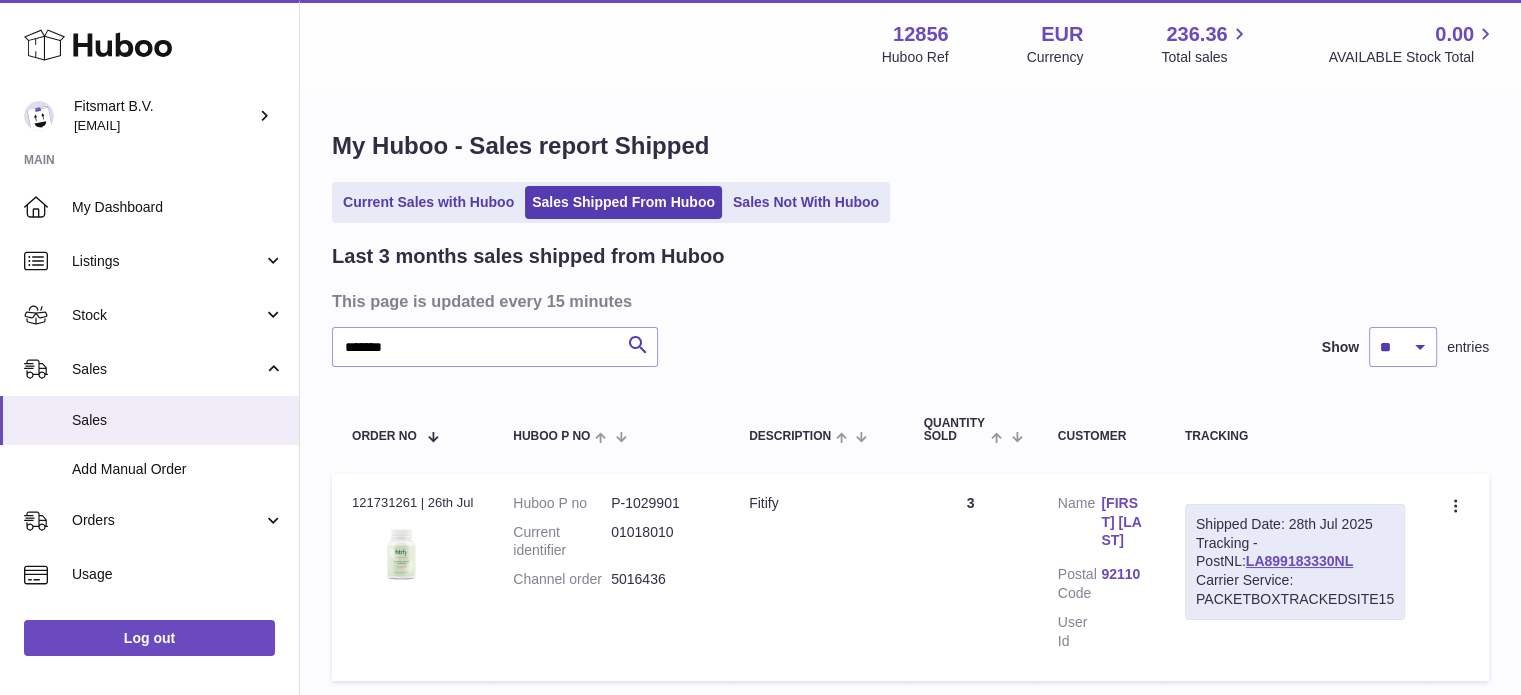 click on "Description
Fitify" at bounding box center [816, 577] 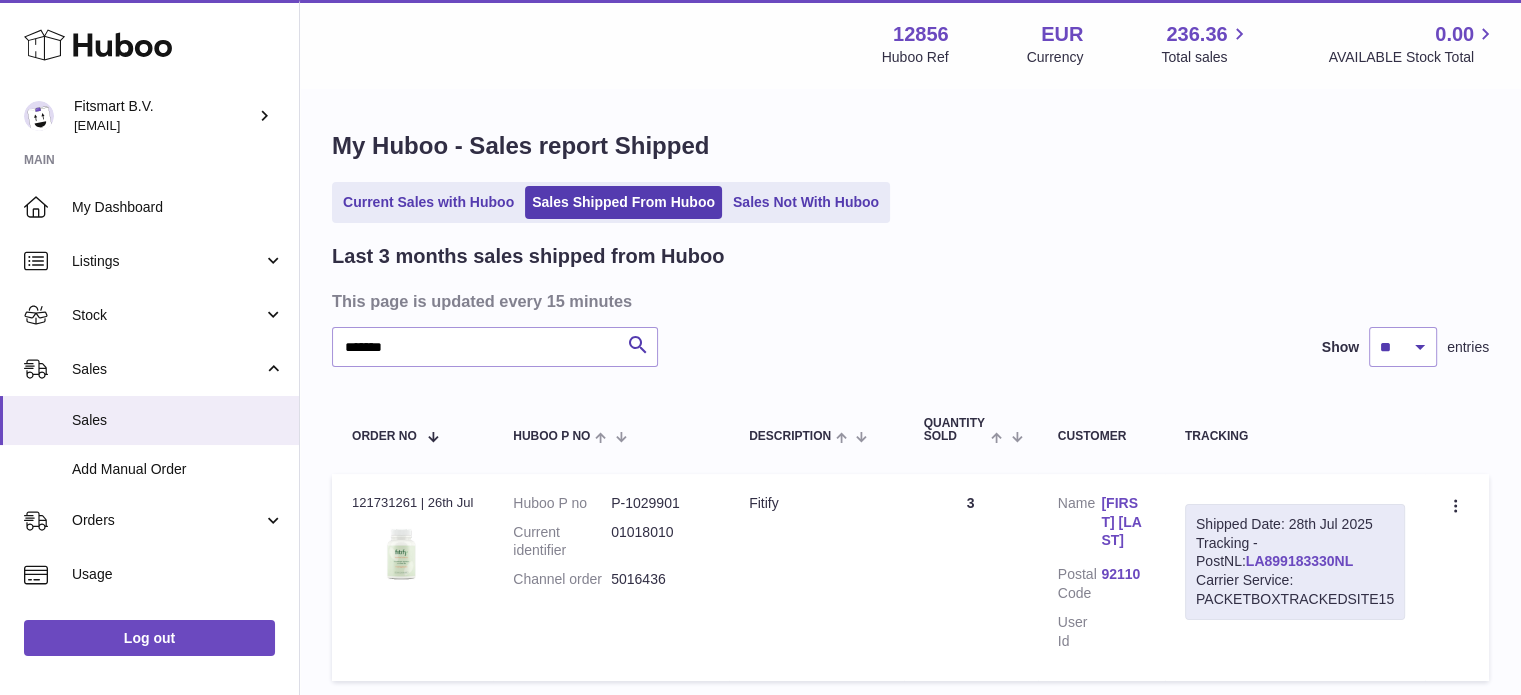 click on "LA899183330NL" at bounding box center (1299, 561) 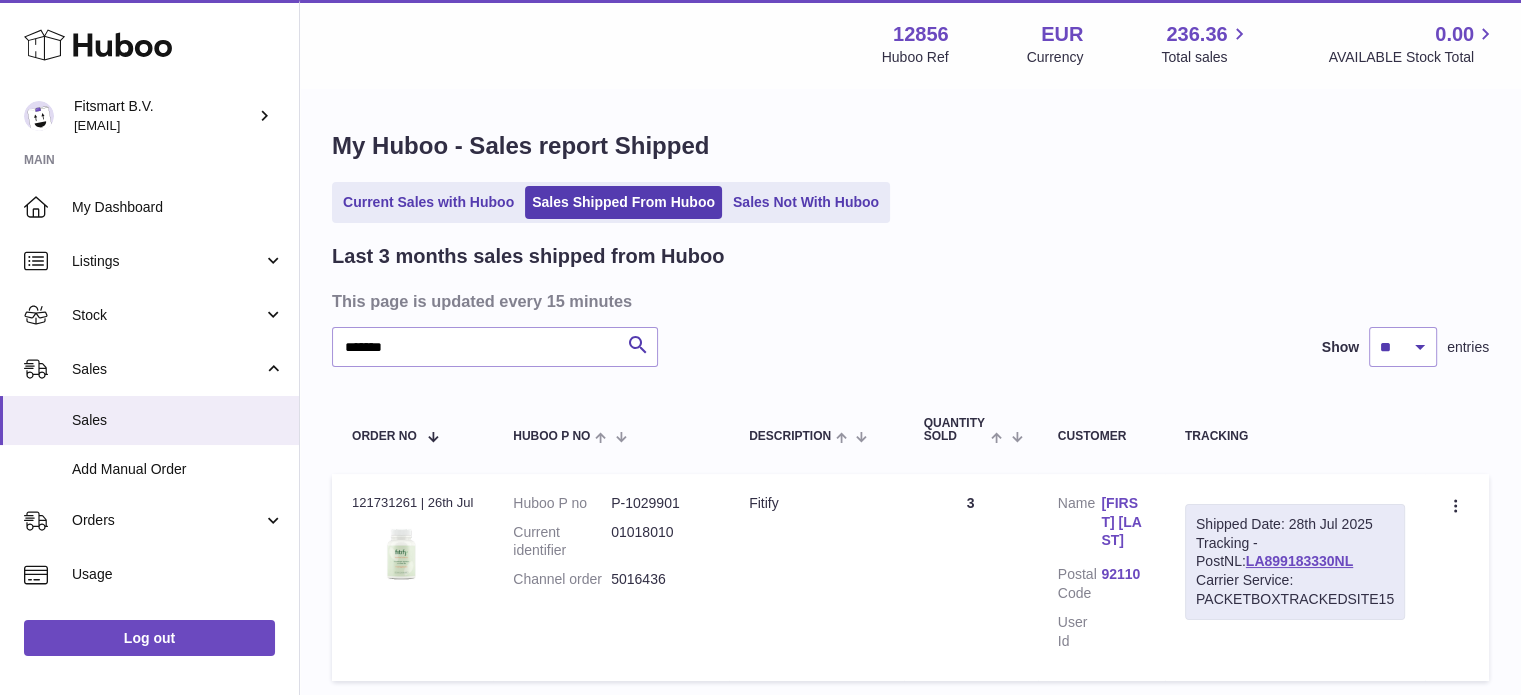 drag, startPoint x: 1349, startPoint y: 562, endPoint x: 1174, endPoint y: 559, distance: 175.02571 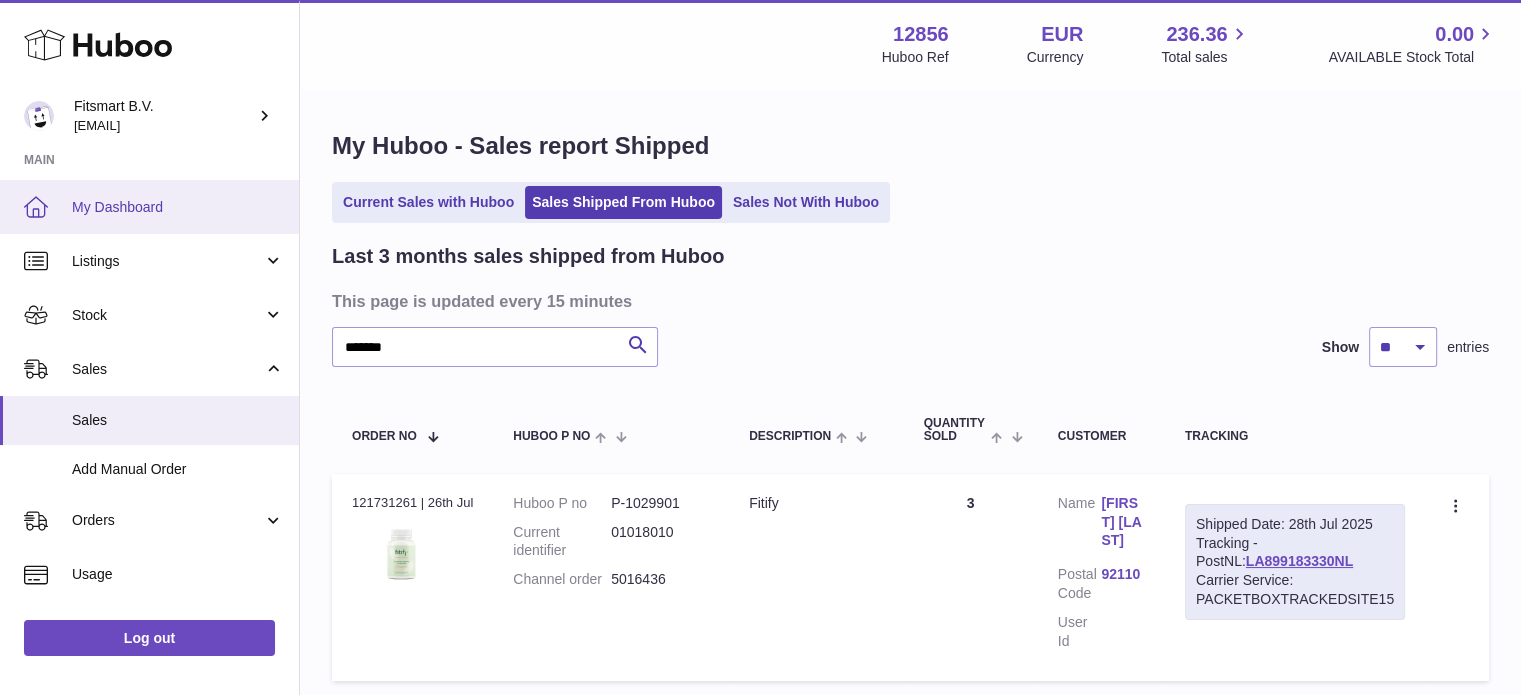 copy on "LA899183330NL" 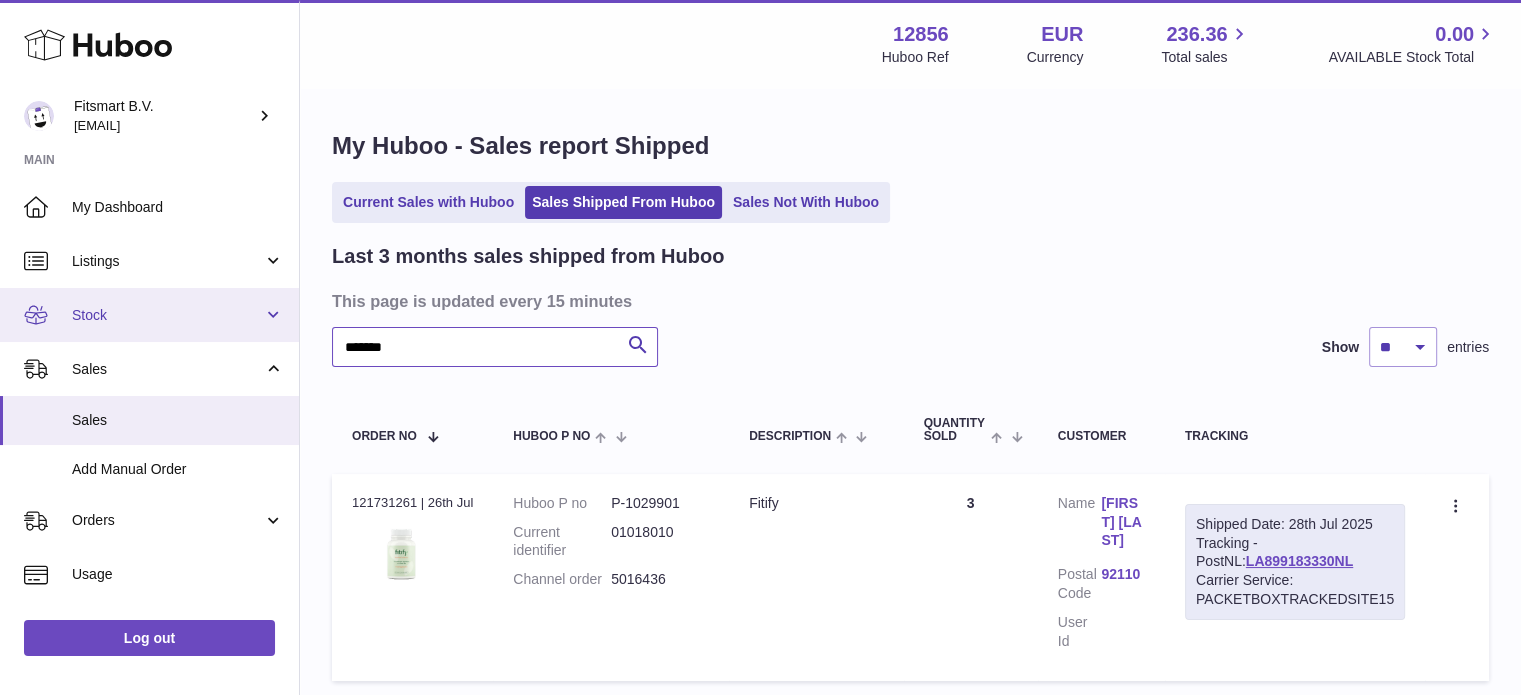 drag, startPoint x: 456, startPoint y: 335, endPoint x: 0, endPoint y: 295, distance: 457.75104 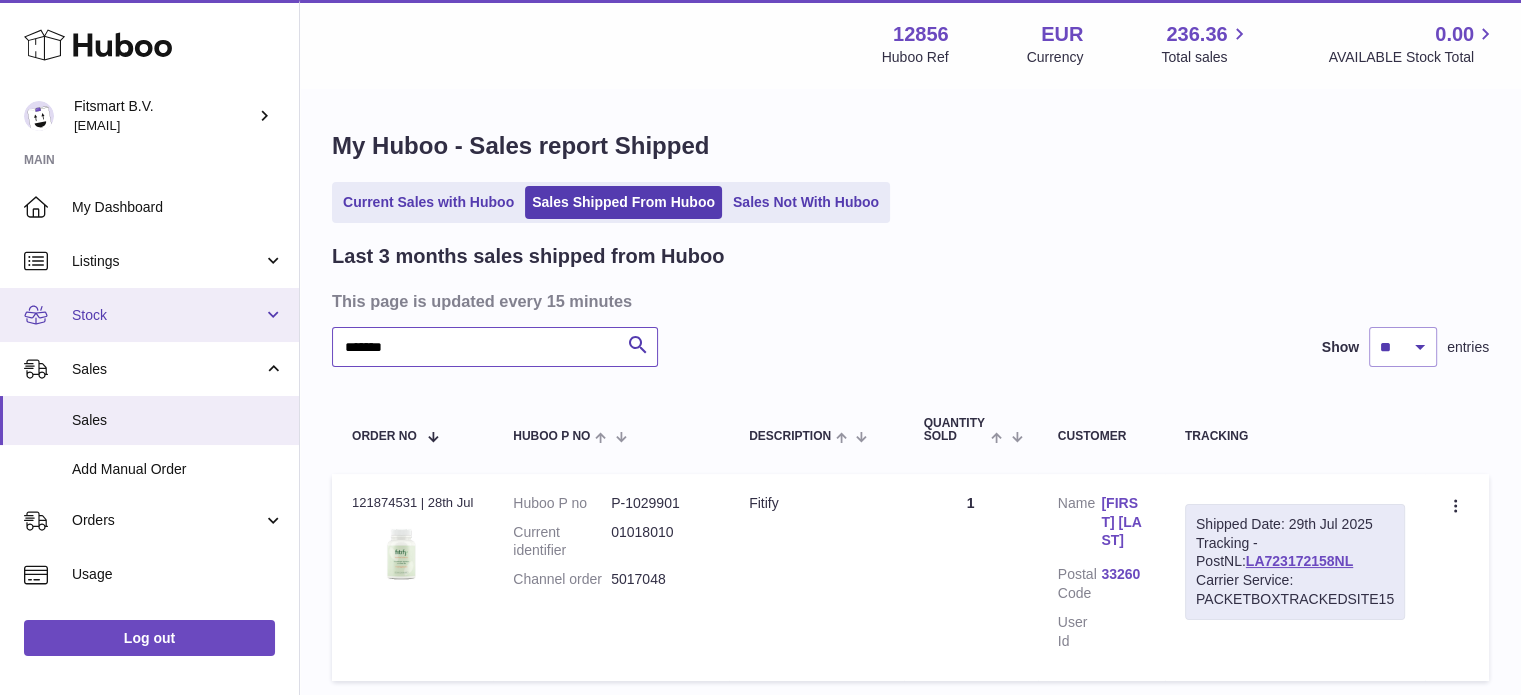 drag, startPoint x: 432, startPoint y: 347, endPoint x: 0, endPoint y: 340, distance: 432.0567 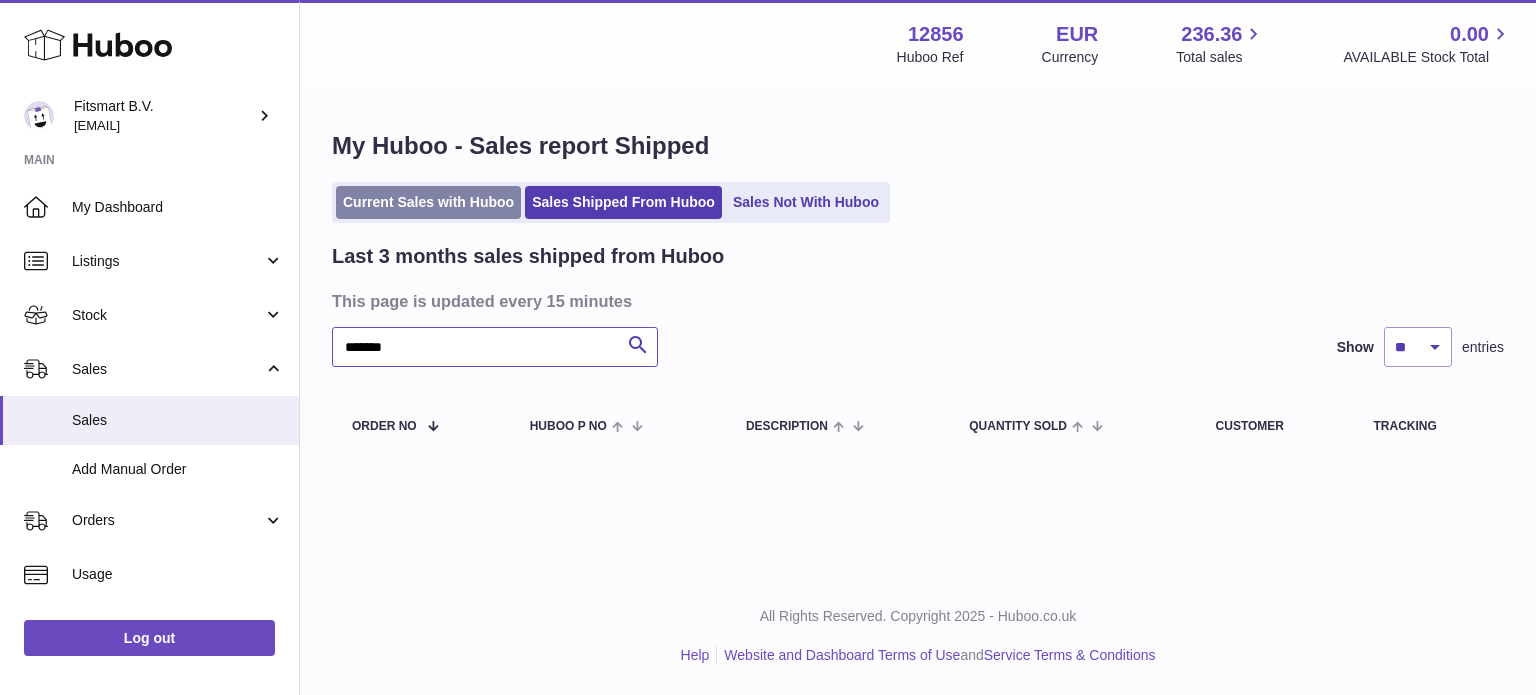 type on "*******" 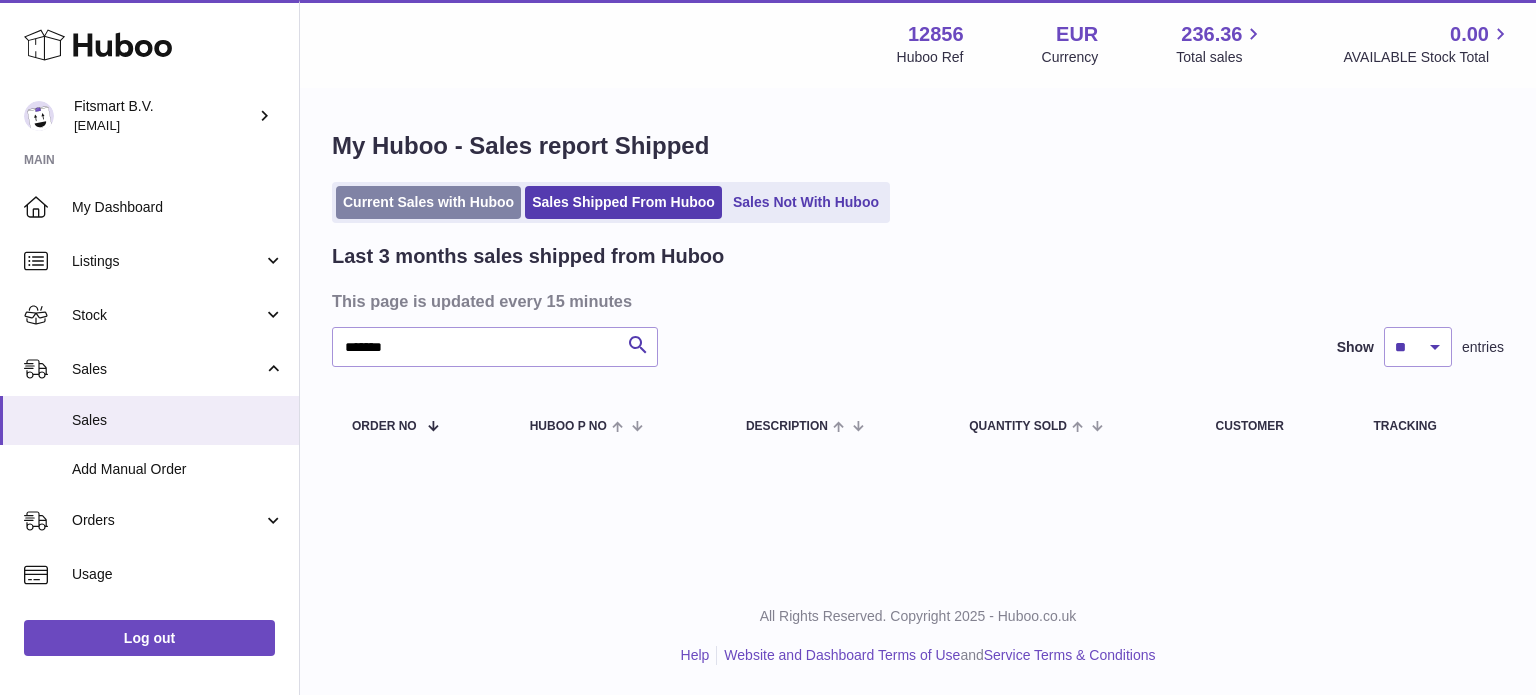 click on "Current Sales with Huboo" at bounding box center [428, 202] 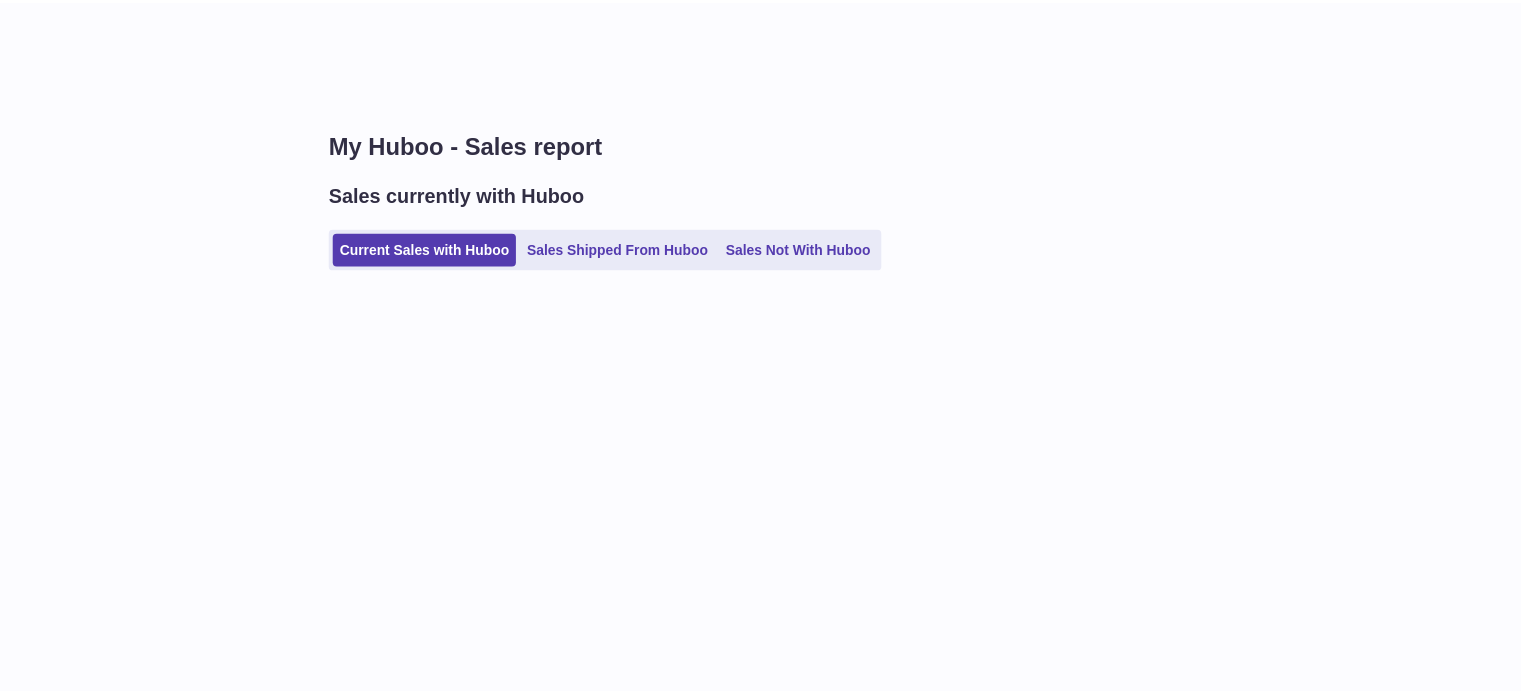 scroll, scrollTop: 0, scrollLeft: 0, axis: both 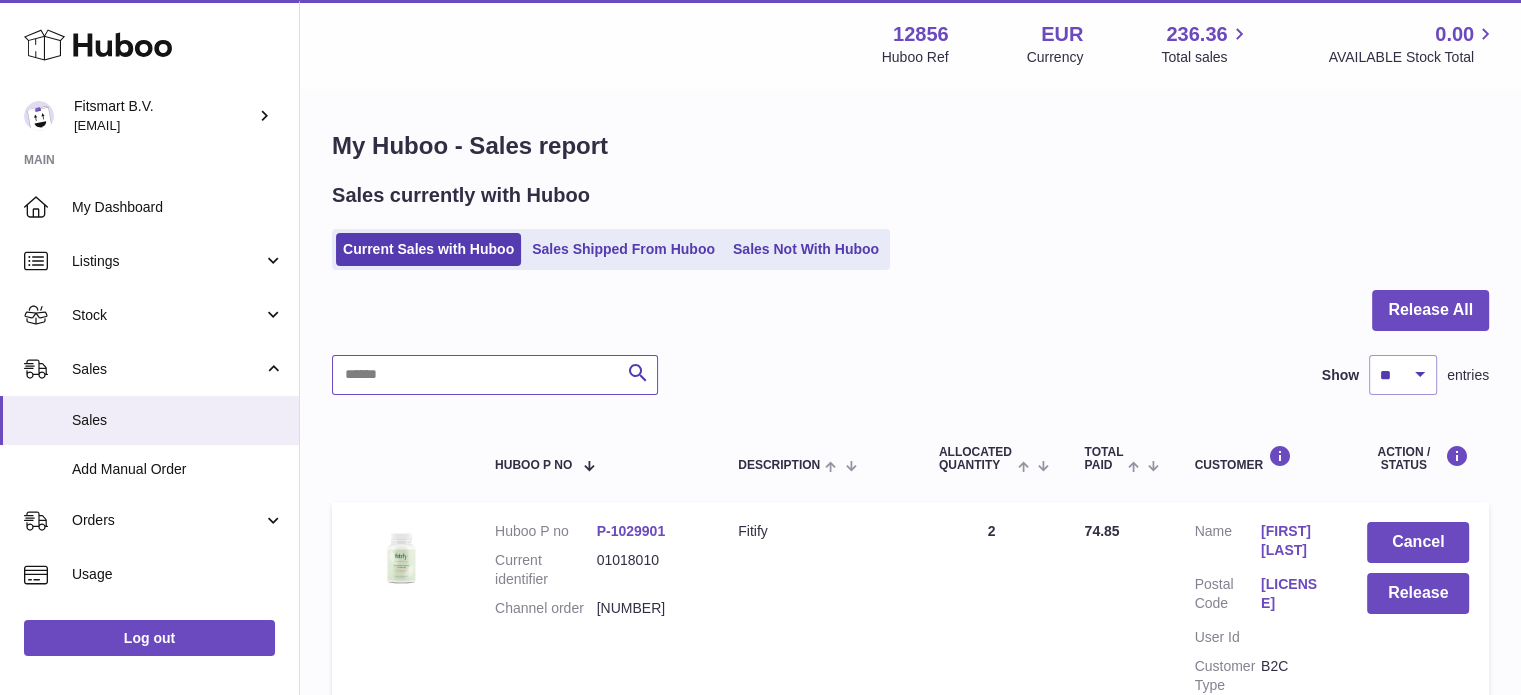click at bounding box center [495, 375] 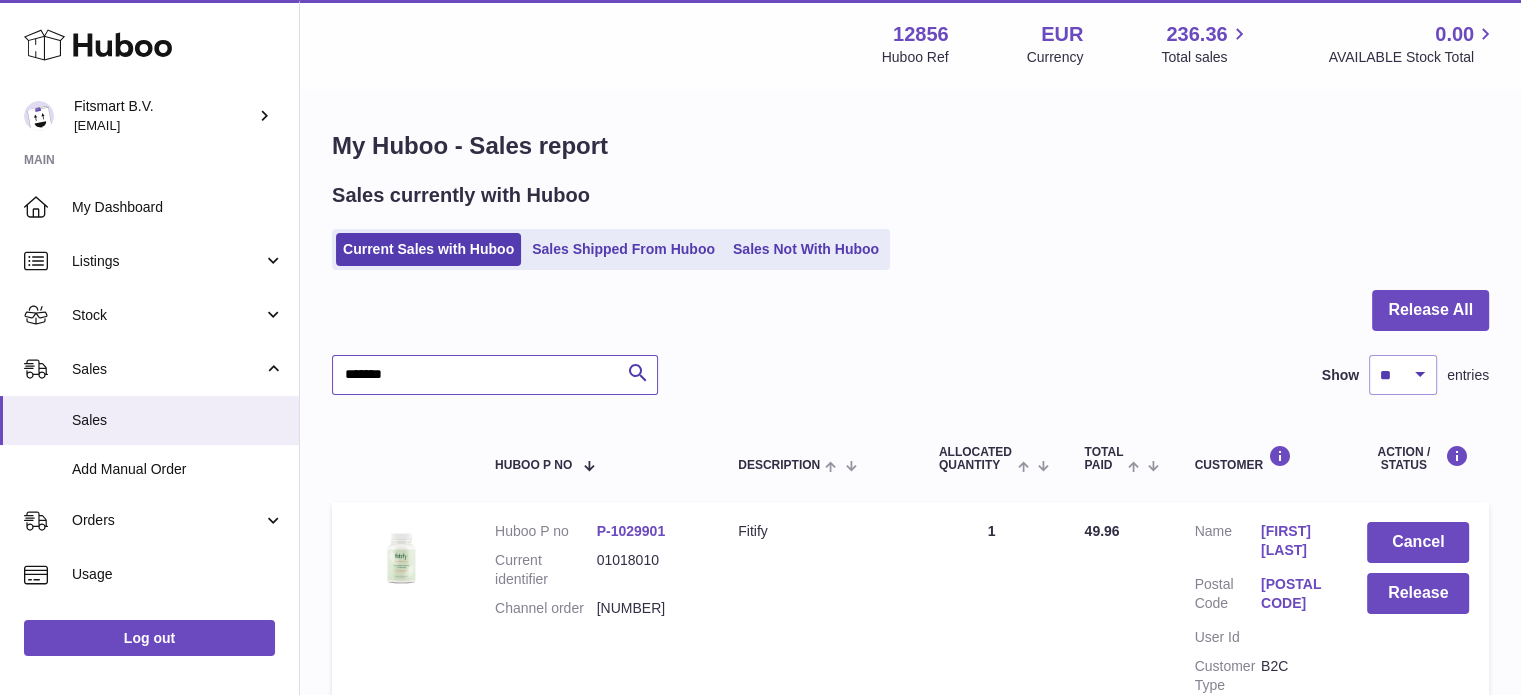 type on "*******" 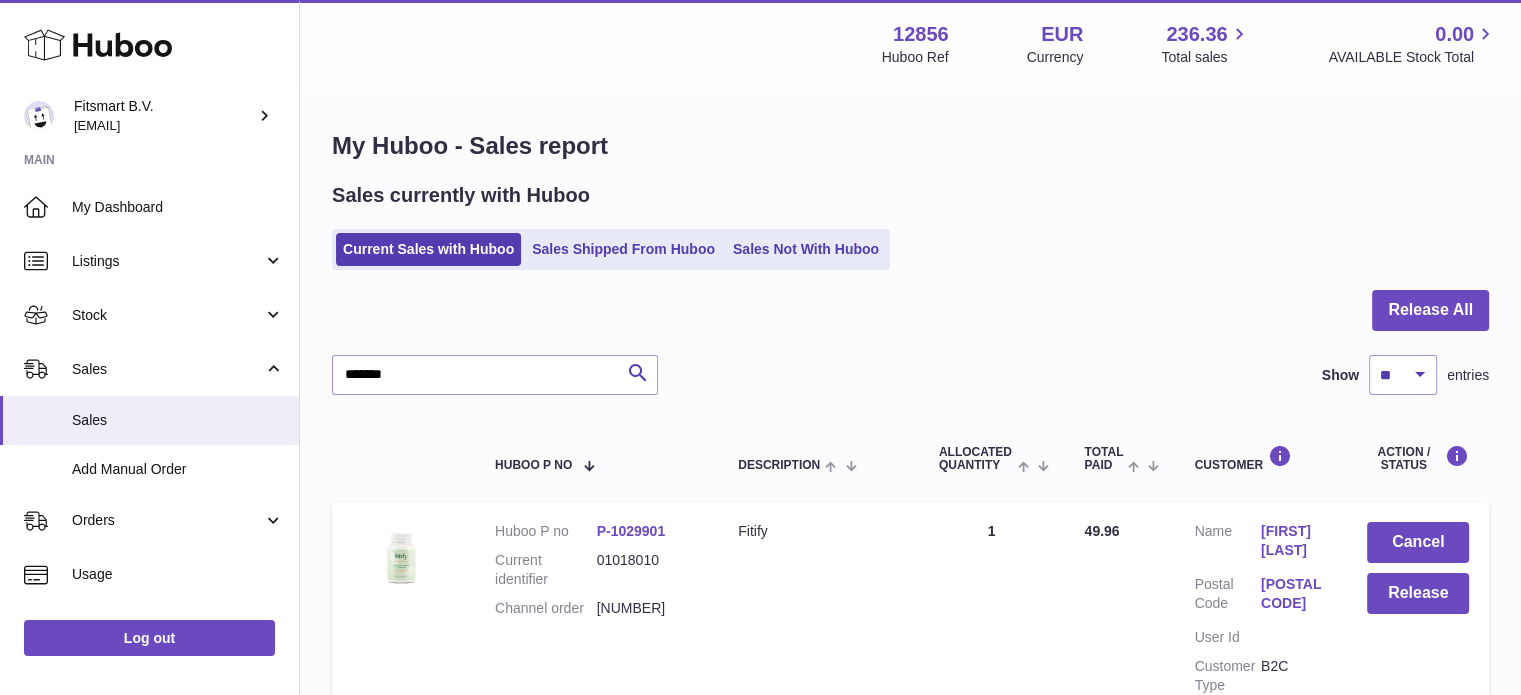 click on "Cheryl West" at bounding box center (1294, 541) 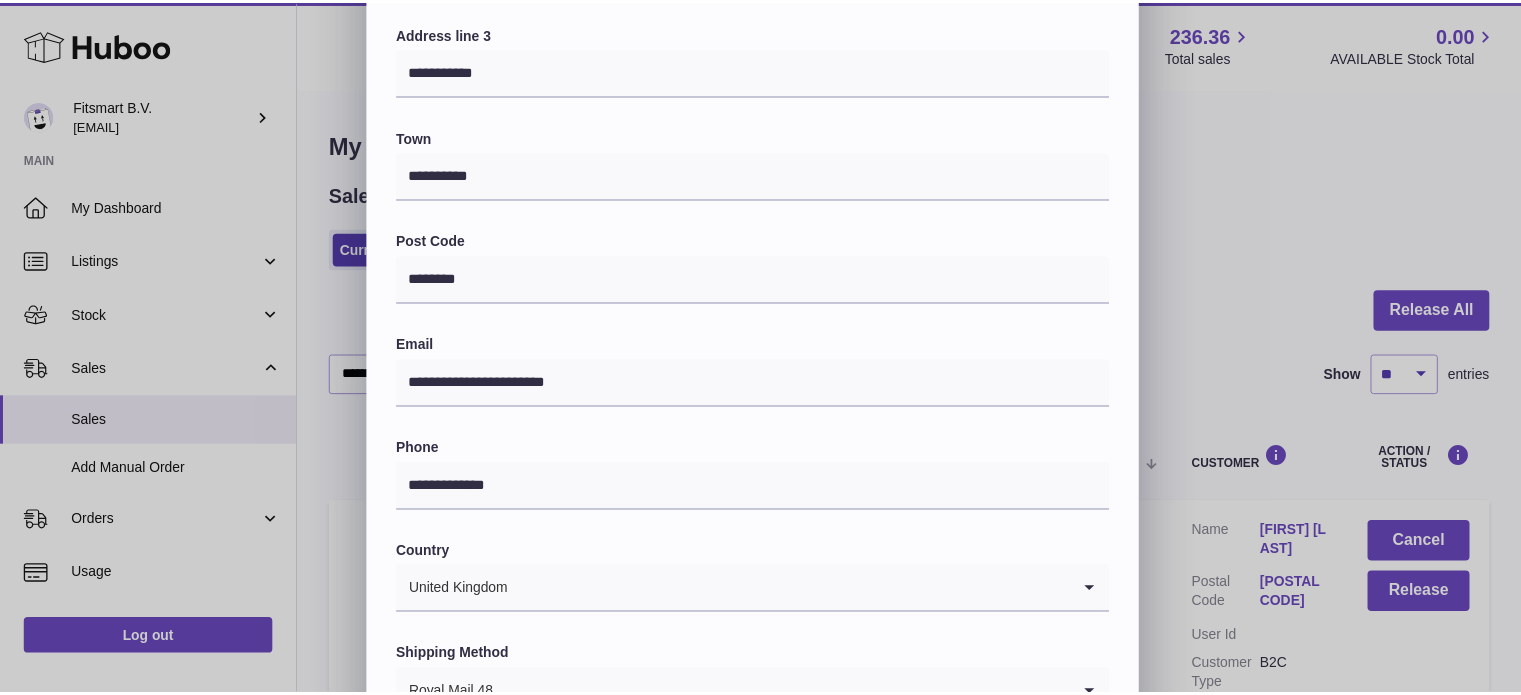 scroll, scrollTop: 564, scrollLeft: 0, axis: vertical 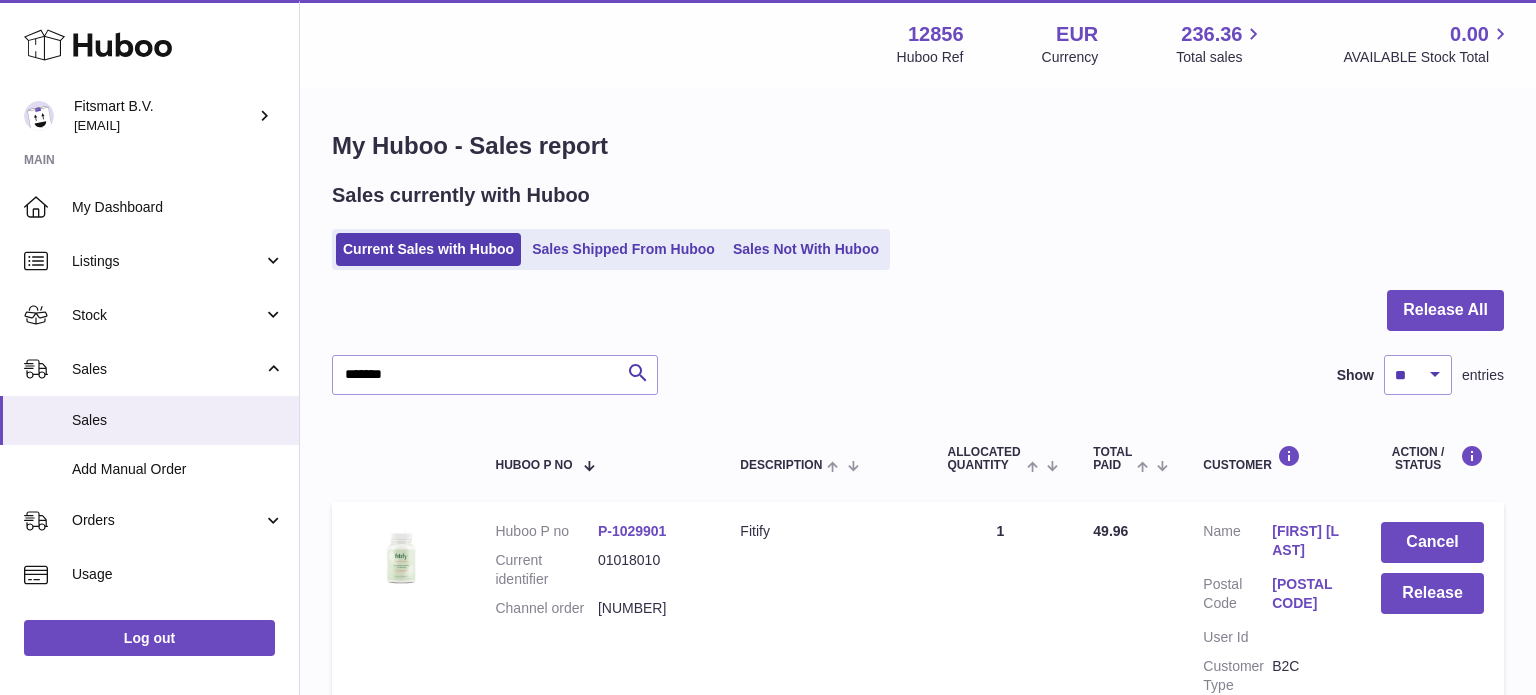 click at bounding box center (768, 347) 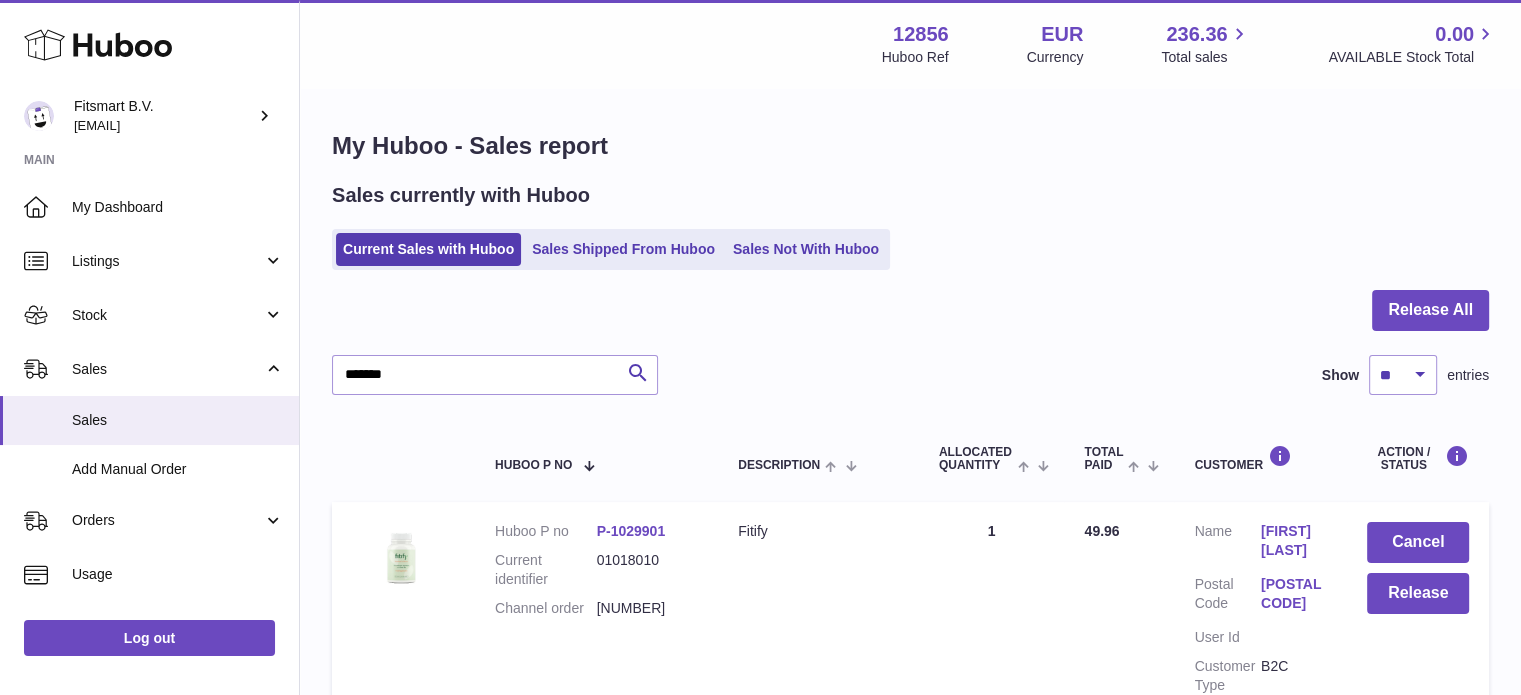 scroll, scrollTop: 0, scrollLeft: 0, axis: both 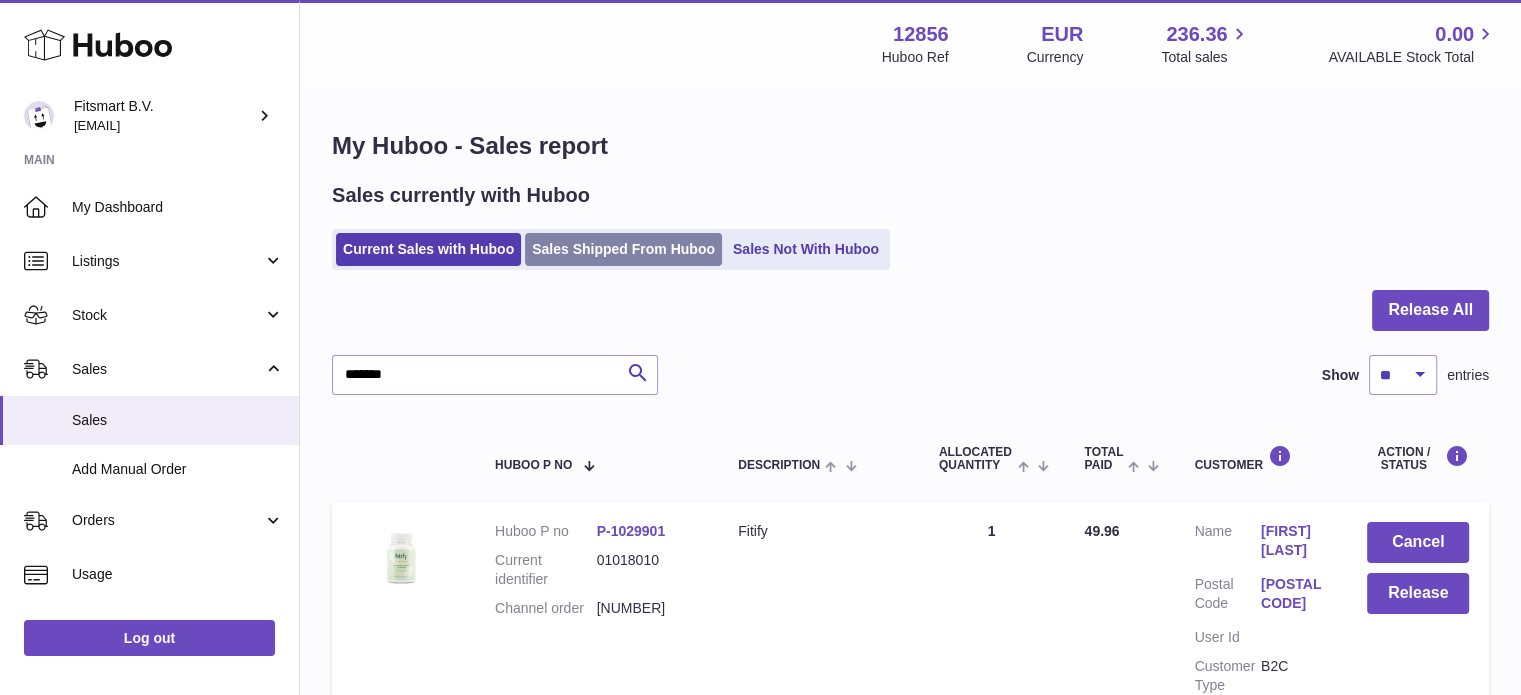 click on "Sales Shipped From Huboo" at bounding box center [623, 249] 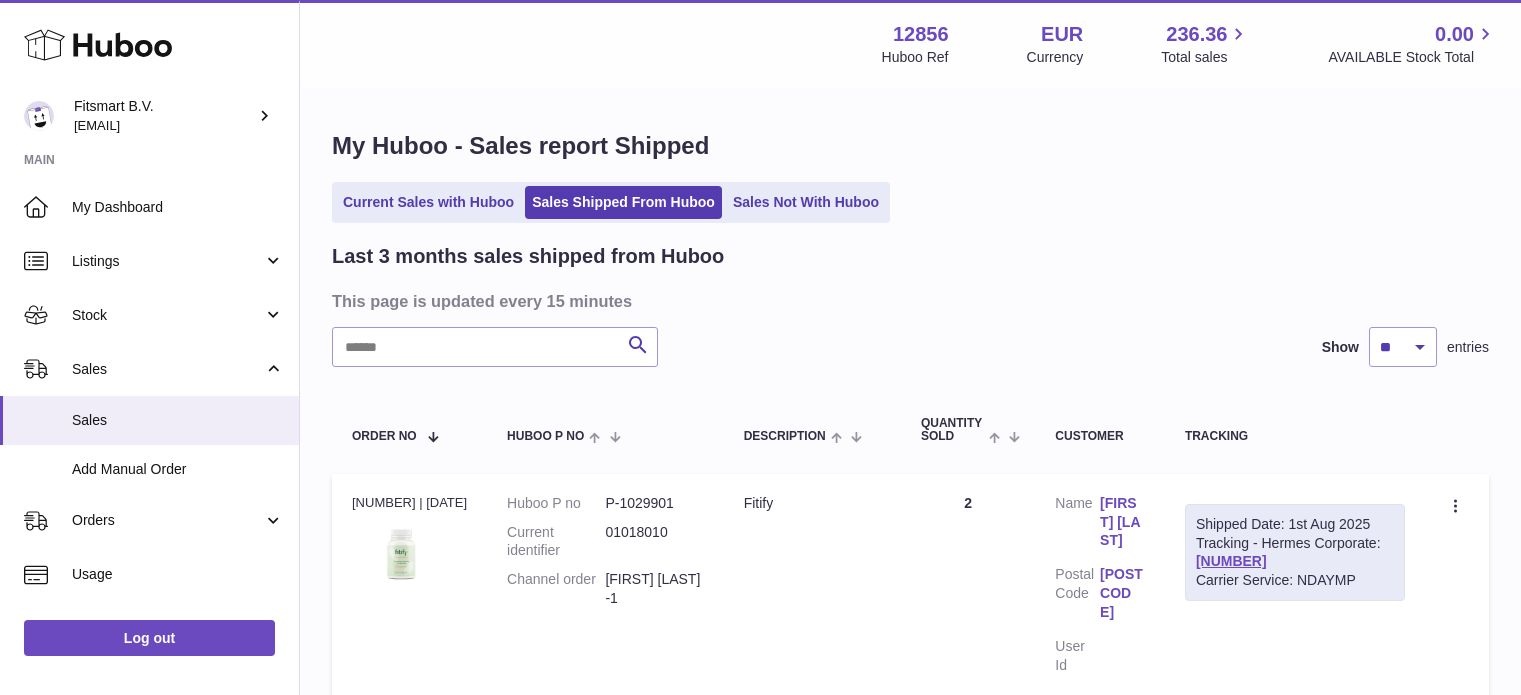 scroll, scrollTop: 0, scrollLeft: 0, axis: both 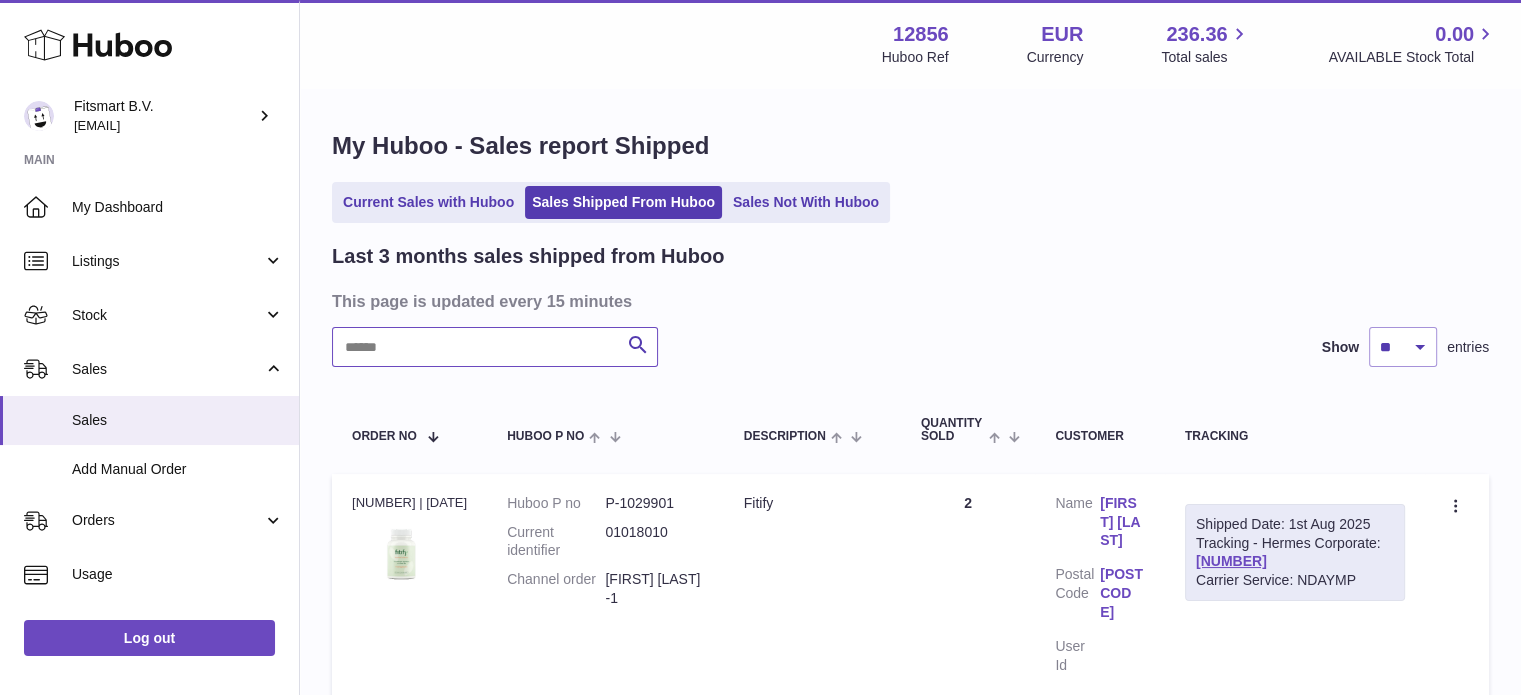 click at bounding box center [495, 347] 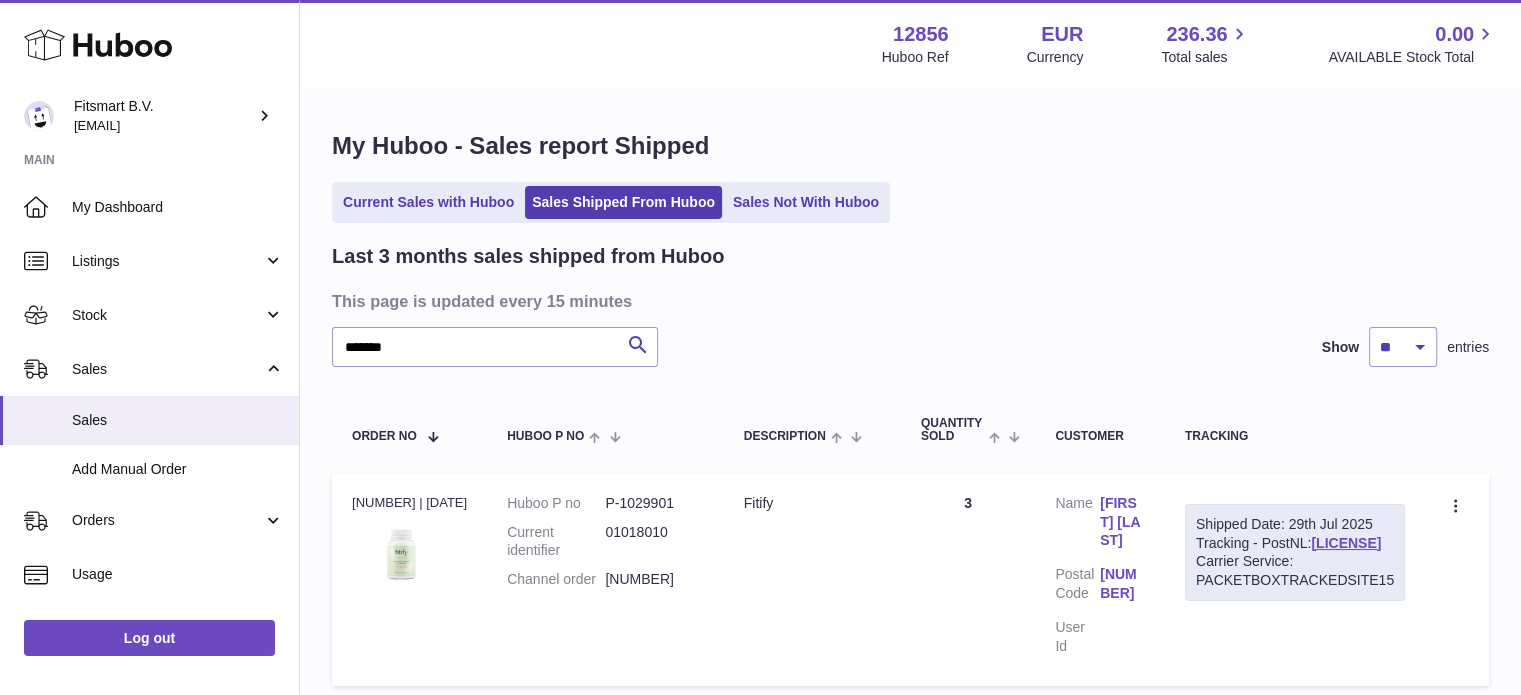 click on "Ingo Hecht" at bounding box center (1122, 522) 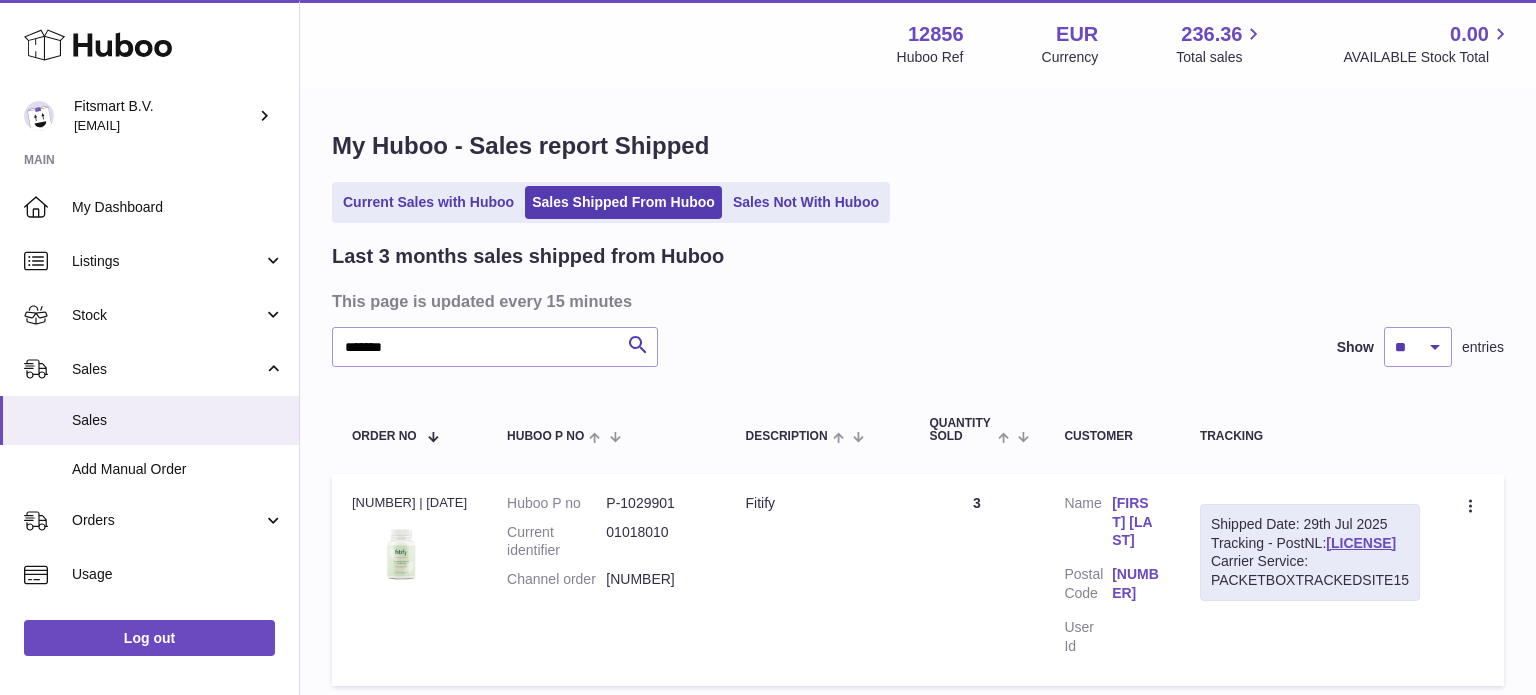 drag, startPoint x: 1142, startPoint y: 271, endPoint x: 1105, endPoint y: 261, distance: 38.327538 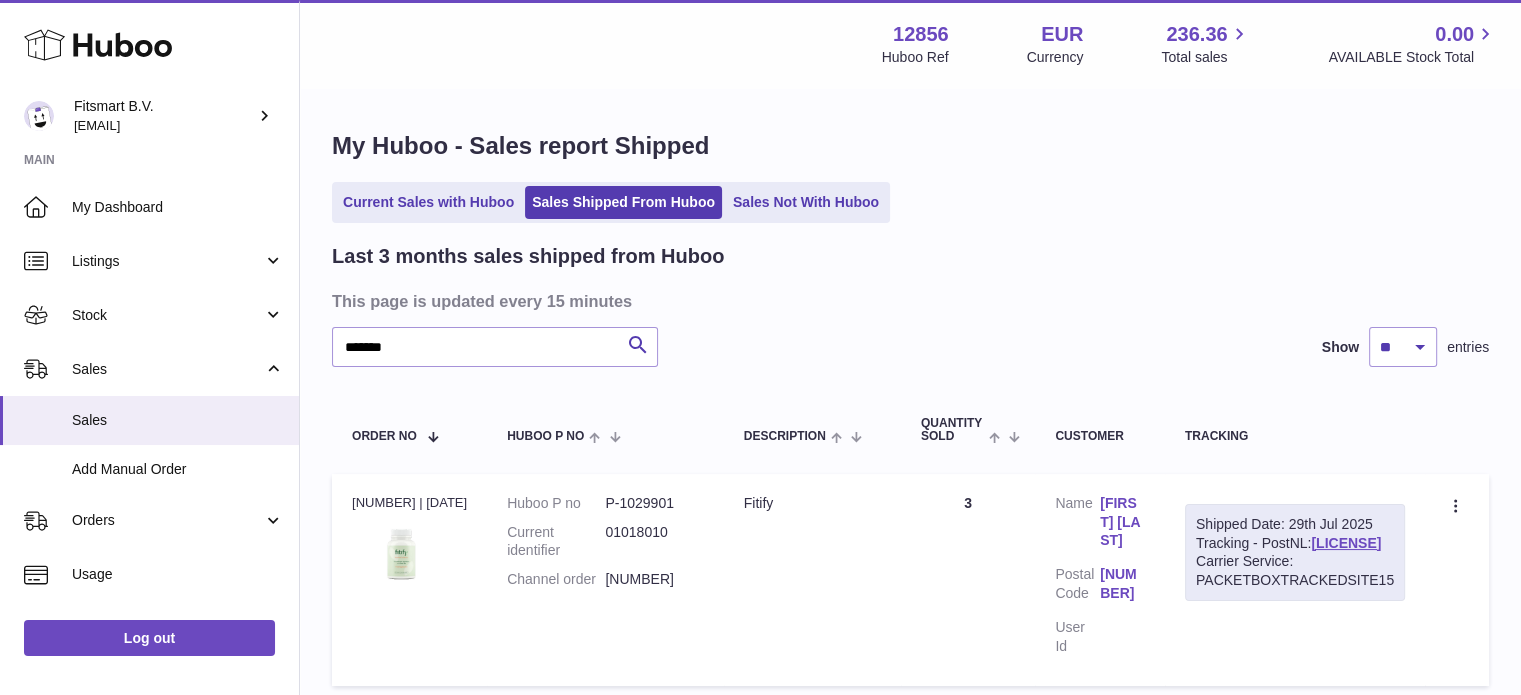 click on "Ingo Hecht" at bounding box center [1122, 522] 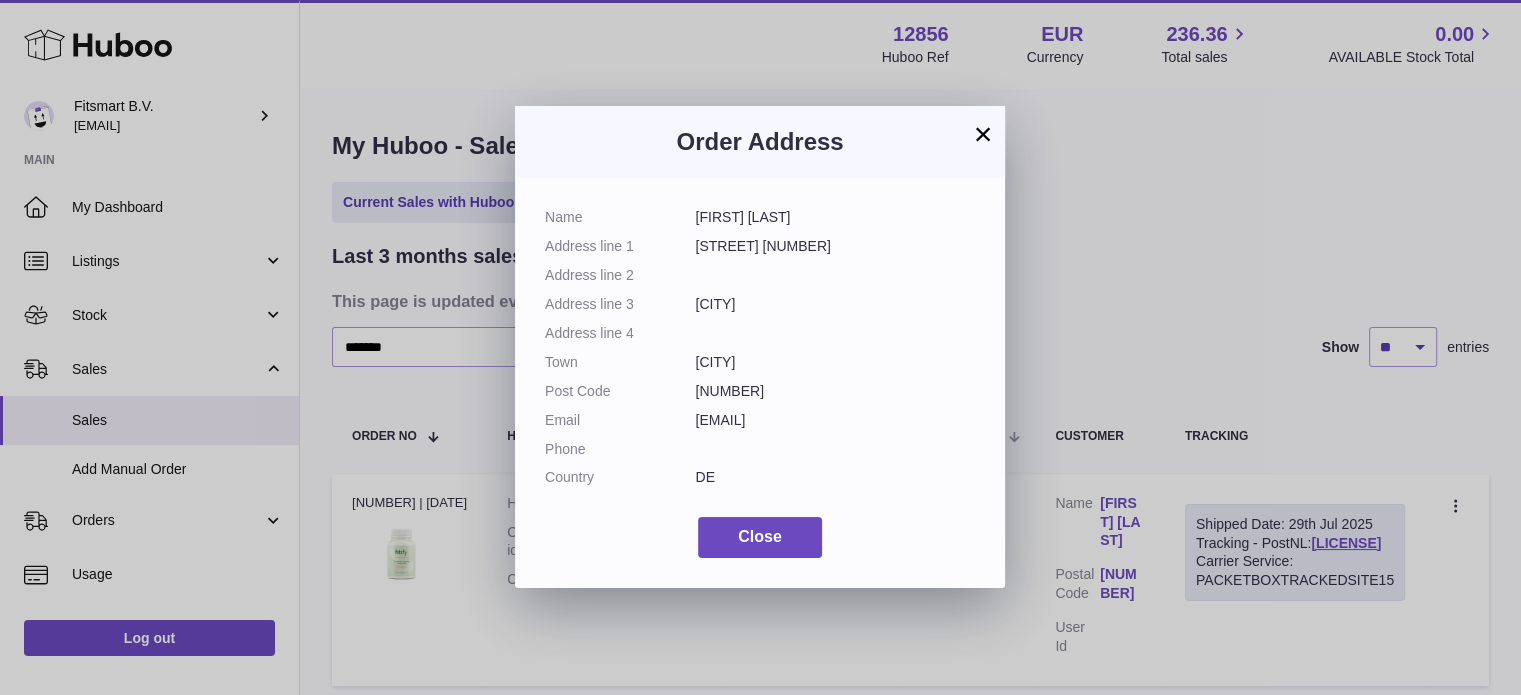 click on "×
Order Address
Name
Ingo Hecht
Address line 1
Tilsiter Straße 2B
Address line 2
Address line 3
Reinheim
Address line 4
Town
Reinheim
Post Code
64354
Email
ingohecht@hotmail.com
Phone
Country
DE    Close" at bounding box center [760, 347] 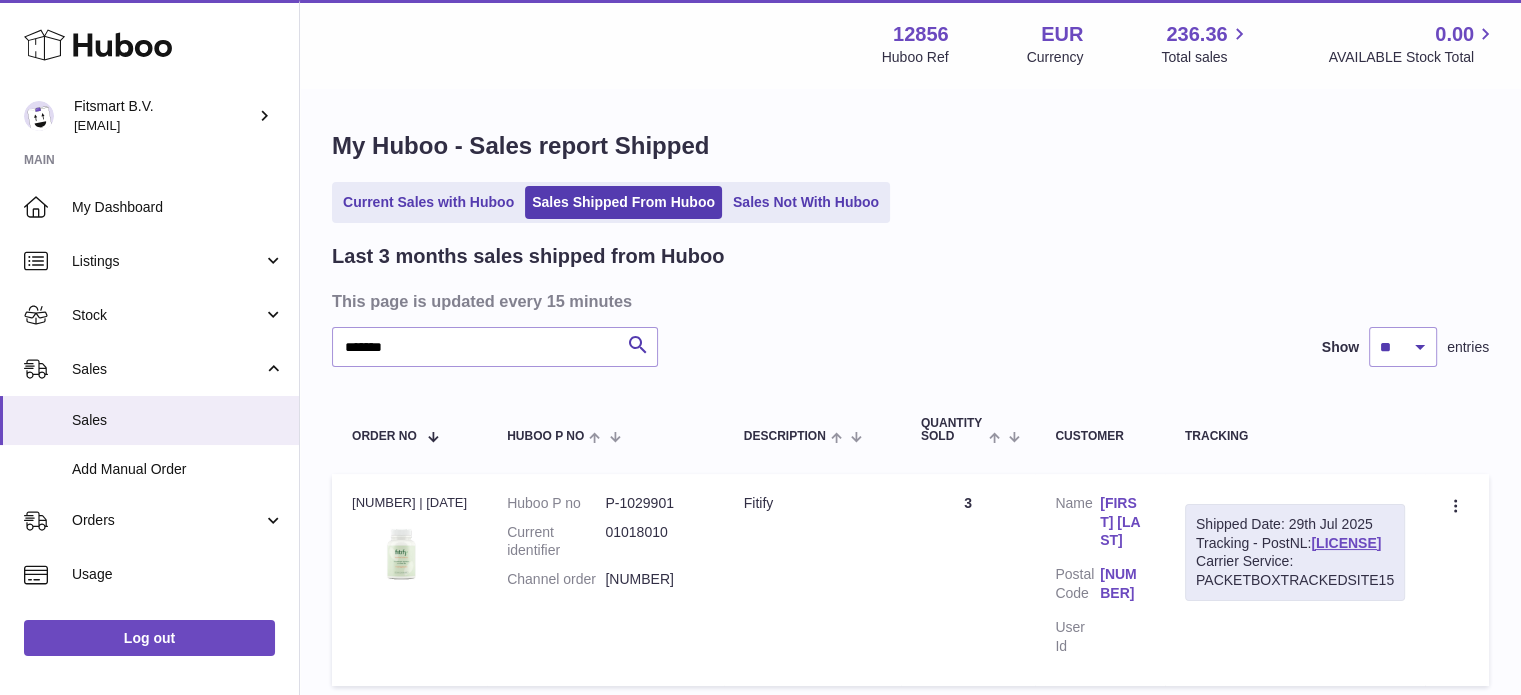 click on "Ingo Hecht" at bounding box center (1122, 522) 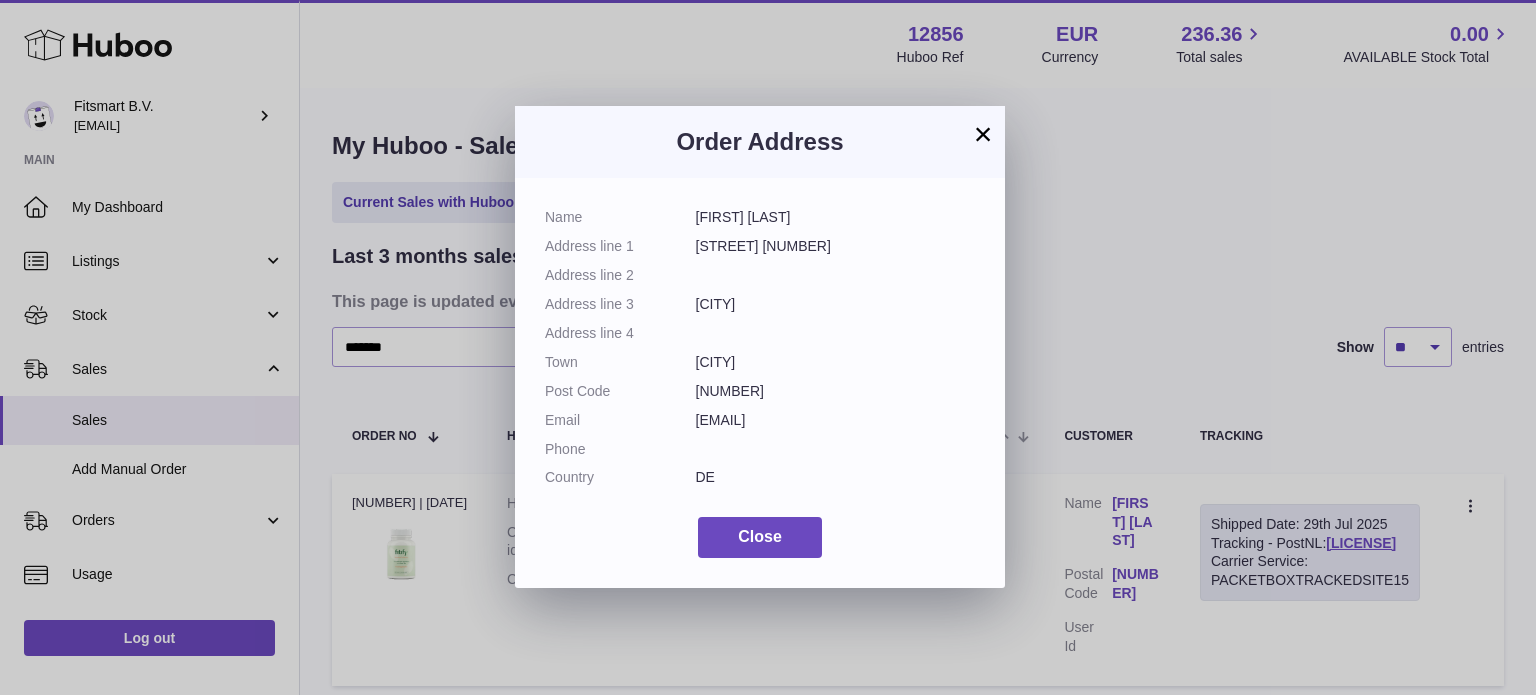 click on "×
Order Address
Name
Ingo Hecht
Address line 1
Tilsiter Straße 2B
Address line 2
Address line 3
Reinheim
Address line 4
Town
Reinheim
Post Code
64354
Email
ingohecht@hotmail.com
Phone
Country
DE    Close" at bounding box center (768, 347) 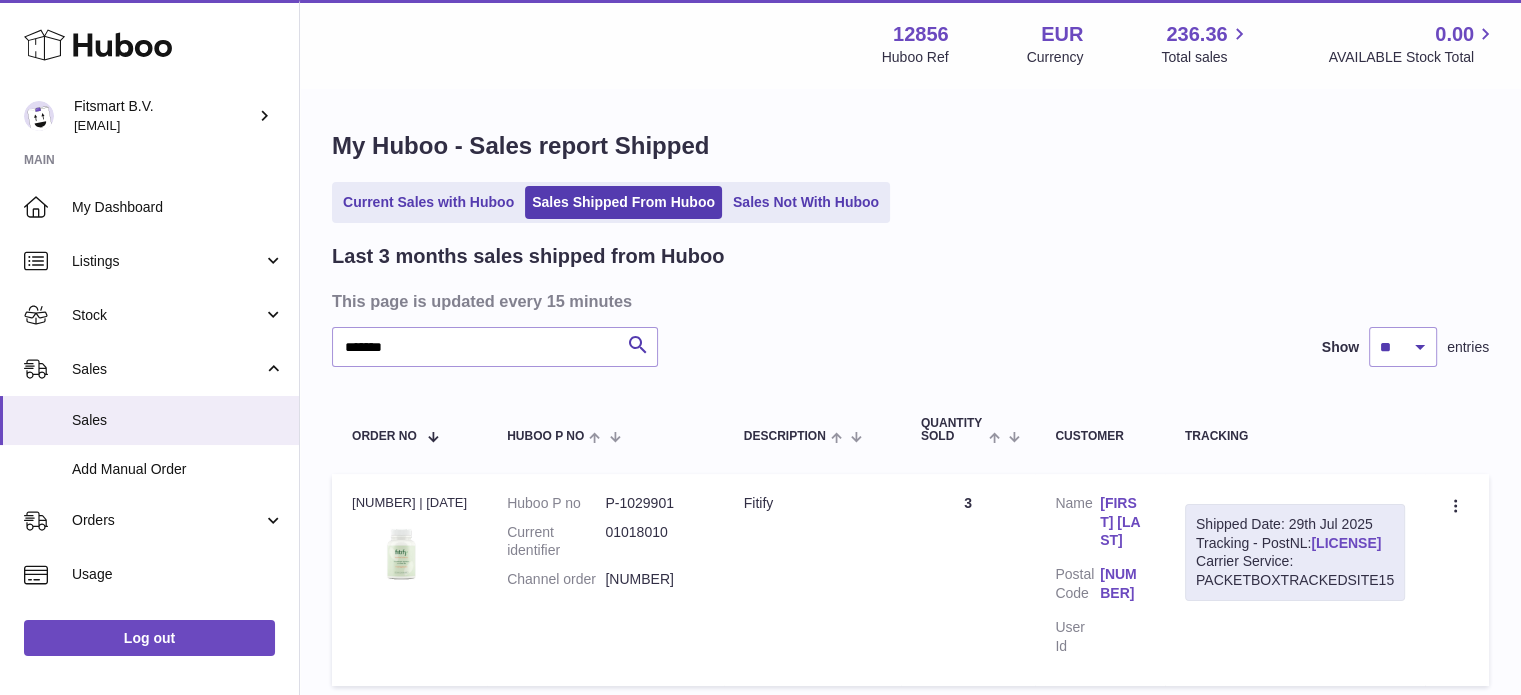 click on "LA167146610NL" at bounding box center [1346, 543] 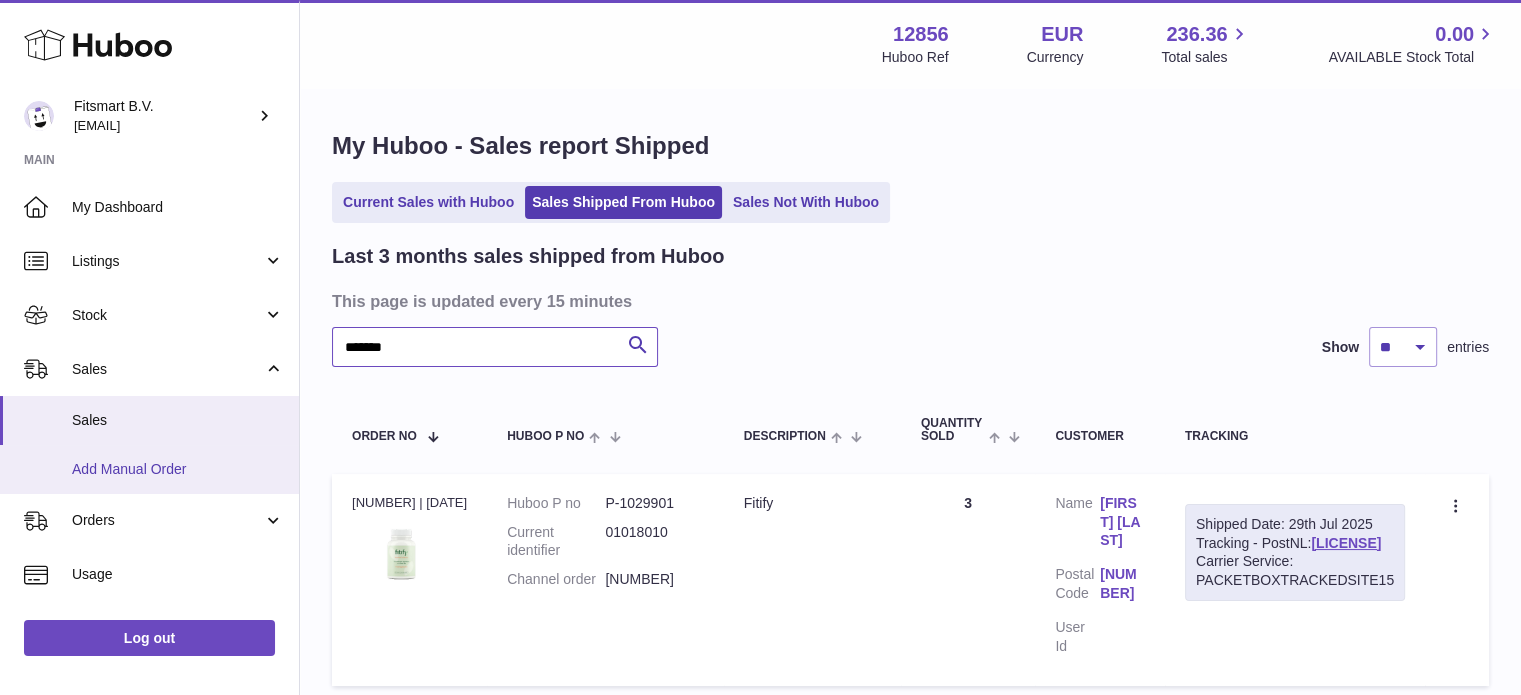 drag, startPoint x: 451, startPoint y: 347, endPoint x: 0, endPoint y: 471, distance: 467.73602 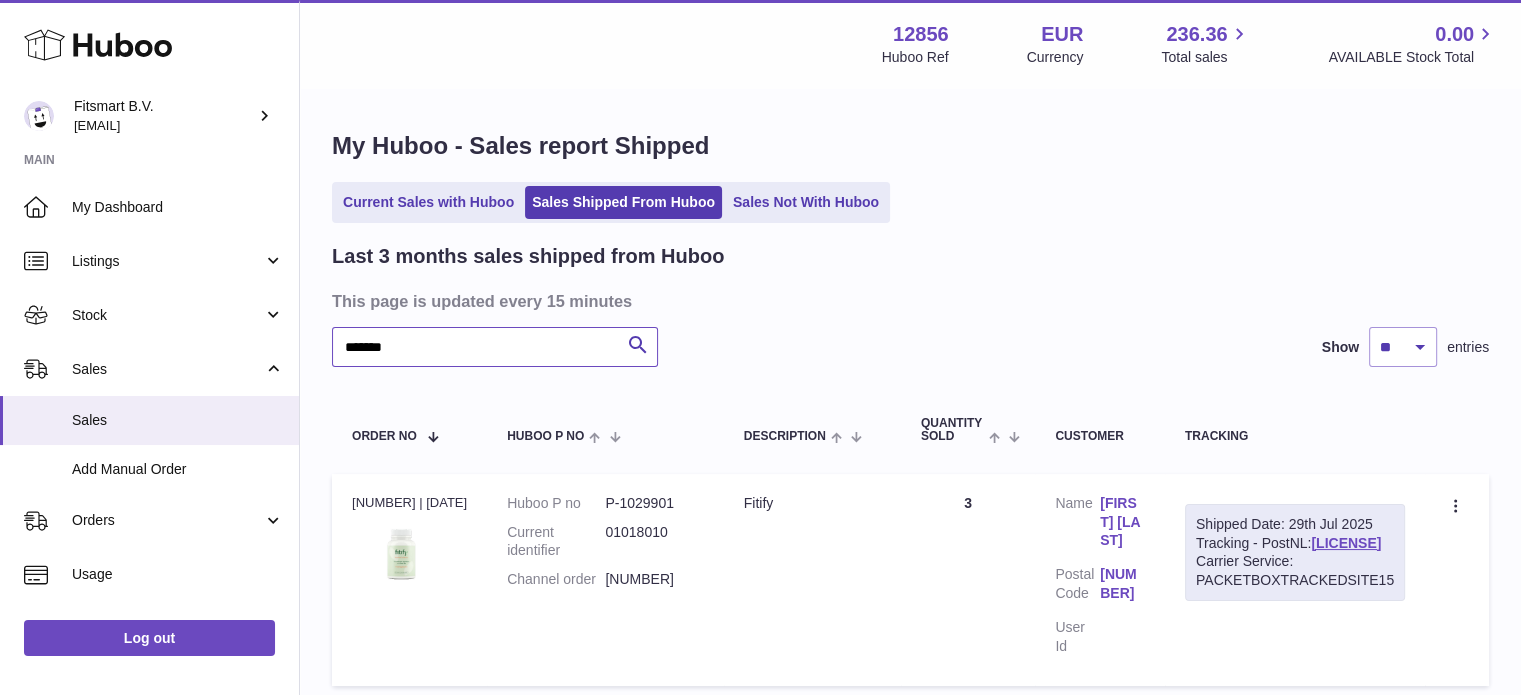 type on "*******" 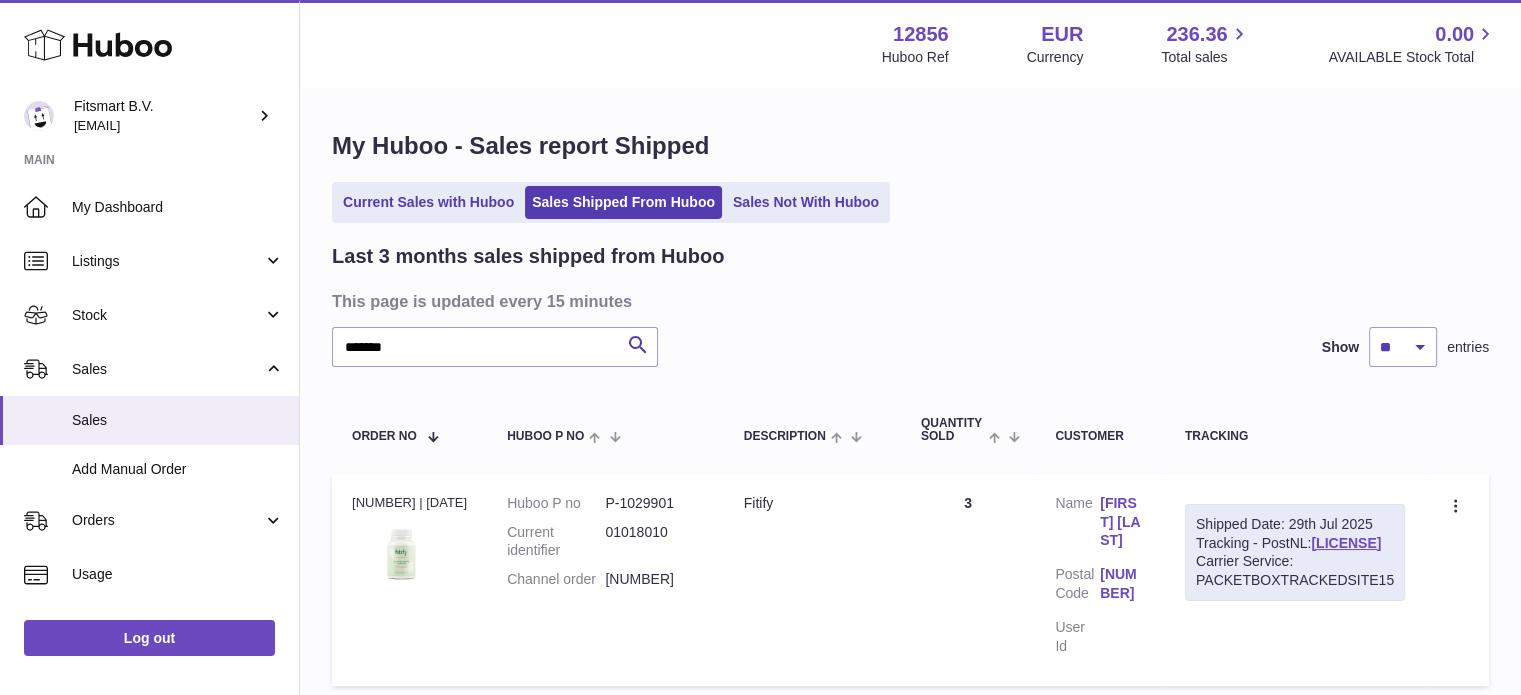 click 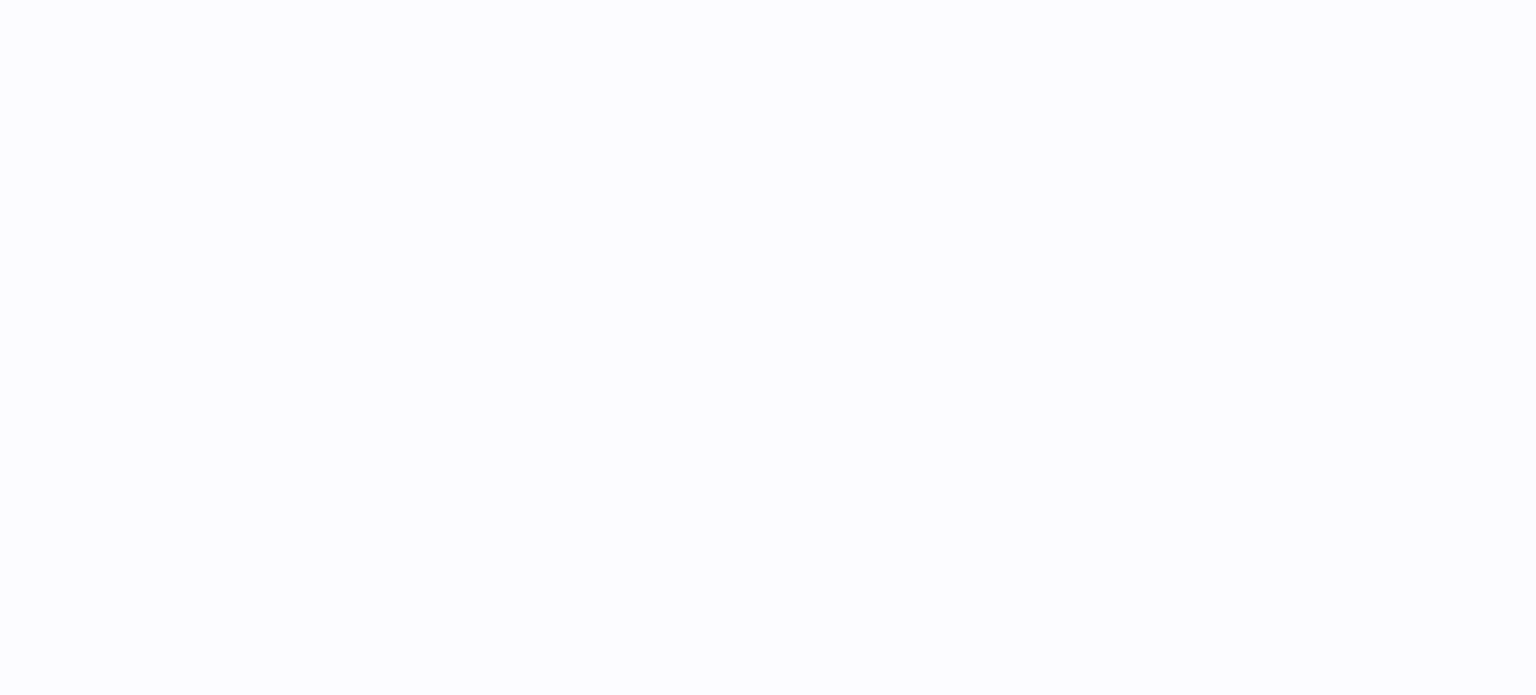 scroll, scrollTop: 0, scrollLeft: 0, axis: both 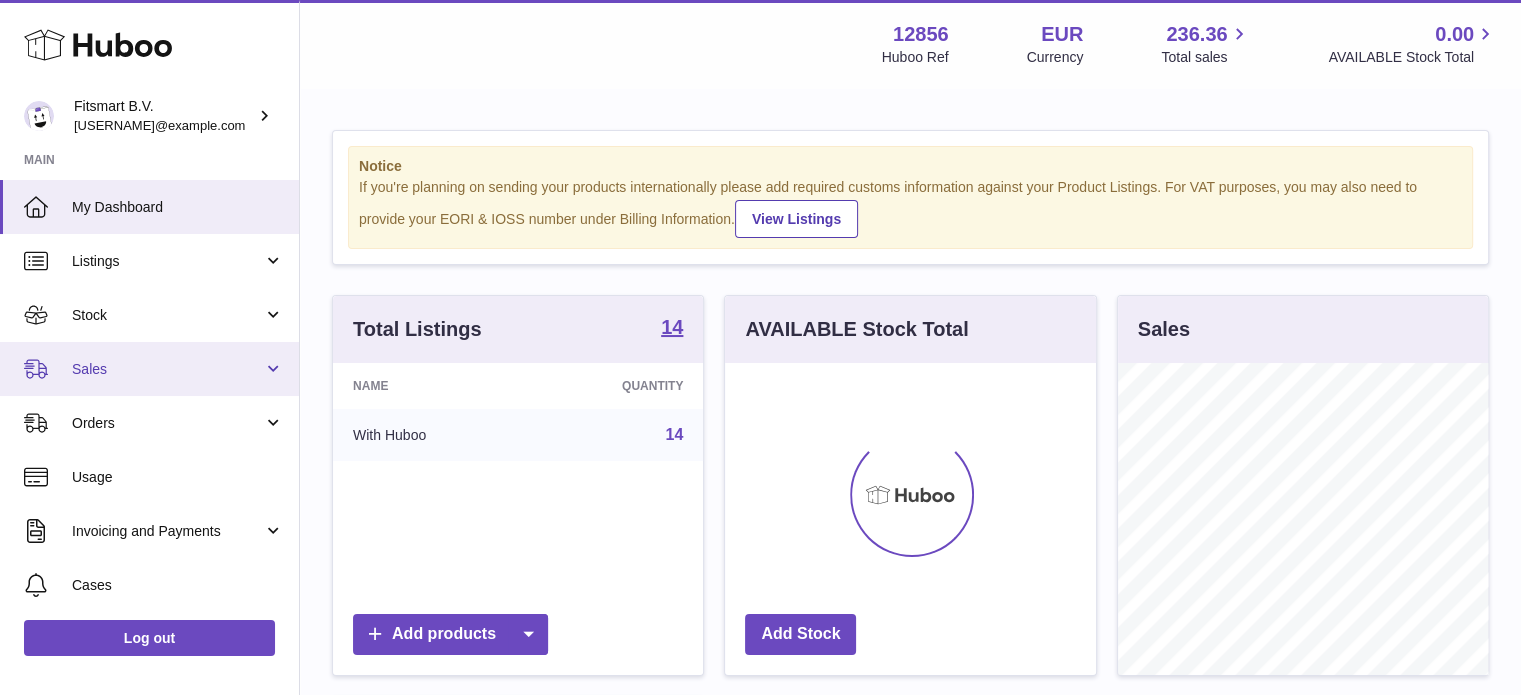 click on "Sales" at bounding box center (167, 369) 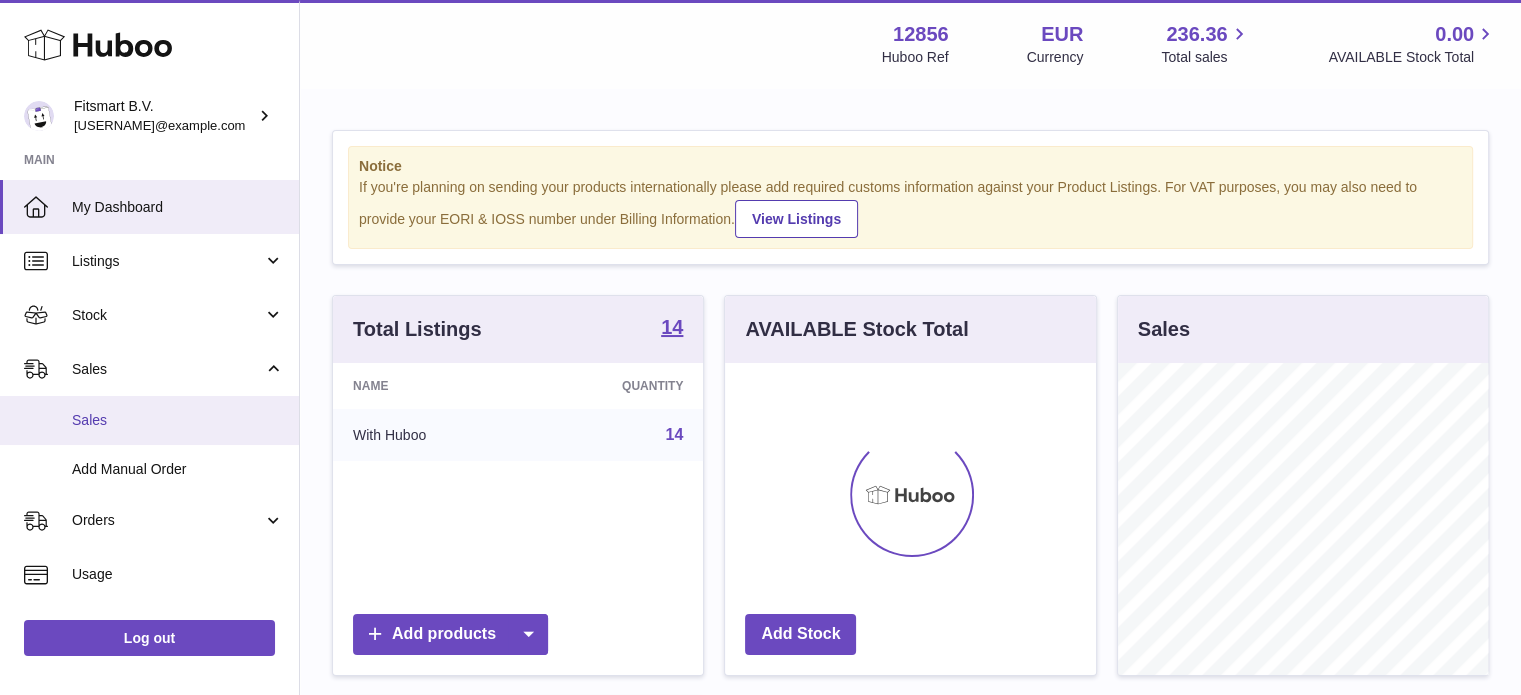 click on "Sales" at bounding box center [149, 420] 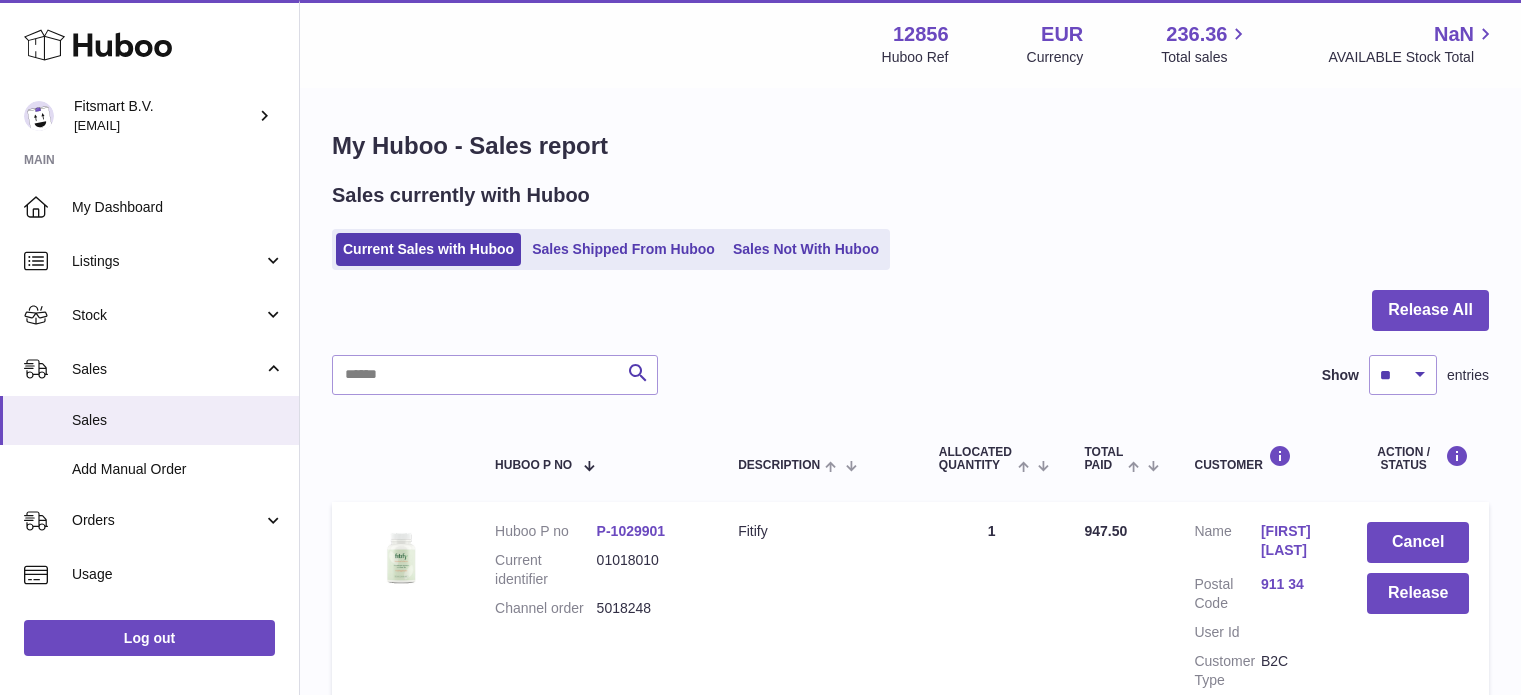 scroll, scrollTop: 0, scrollLeft: 0, axis: both 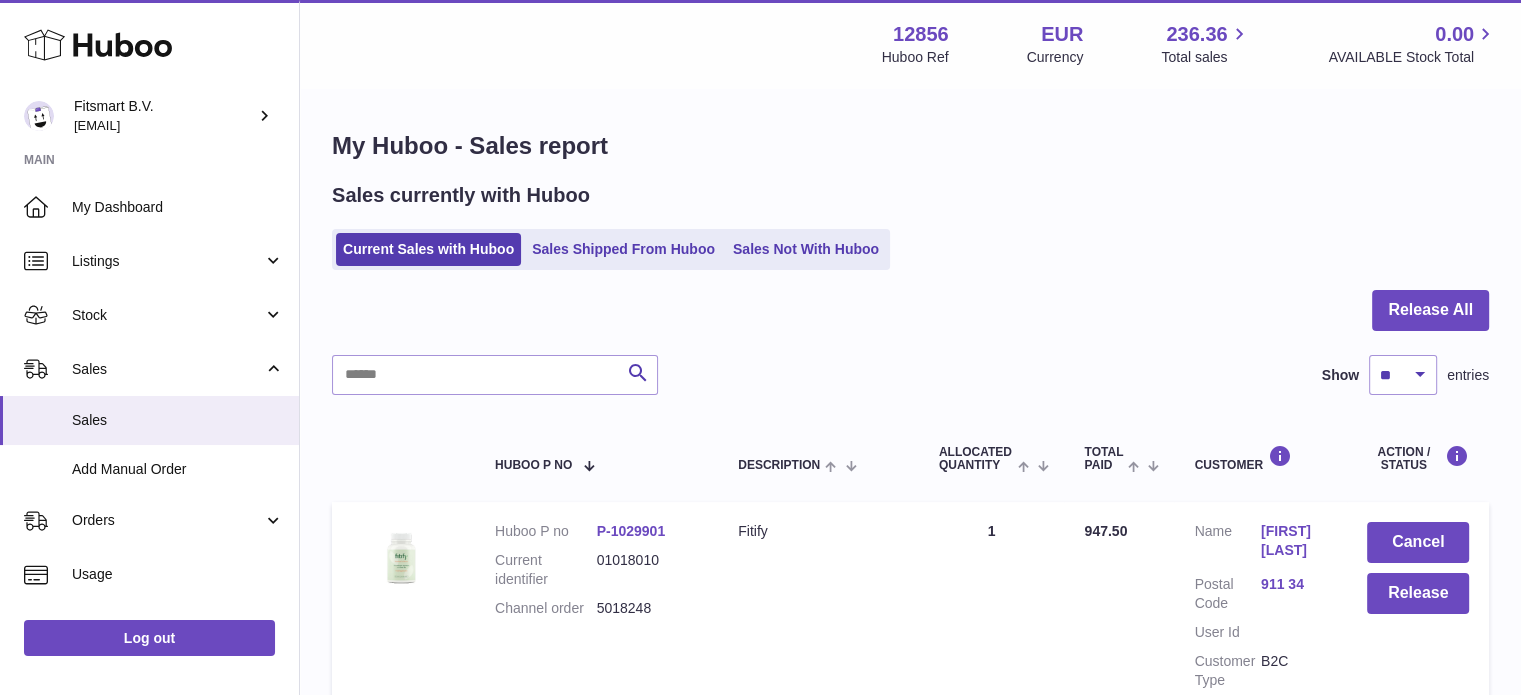 click on "Release All
Search
Show
** ** ** ***
entries
Huboo P no       Description       ALLOCATED Quantity       Total paid
Customer
Action / Status
Huboo P no
P-1029901
Current identifier   01018010
Channel order
5018248     Description   Fitify     Quantity Sold
1
Total Paid   947.50   Customer  Name   Gunno Forsgren    Postal Code   911 34   User Id     Customer Type   B2C
Cancel
Release
Huboo P no
P-1029901
Current identifier   01018010
Channel order
5018247     Description   Fitify     Quantity Sold
1
49.96" at bounding box center [910, 1568] 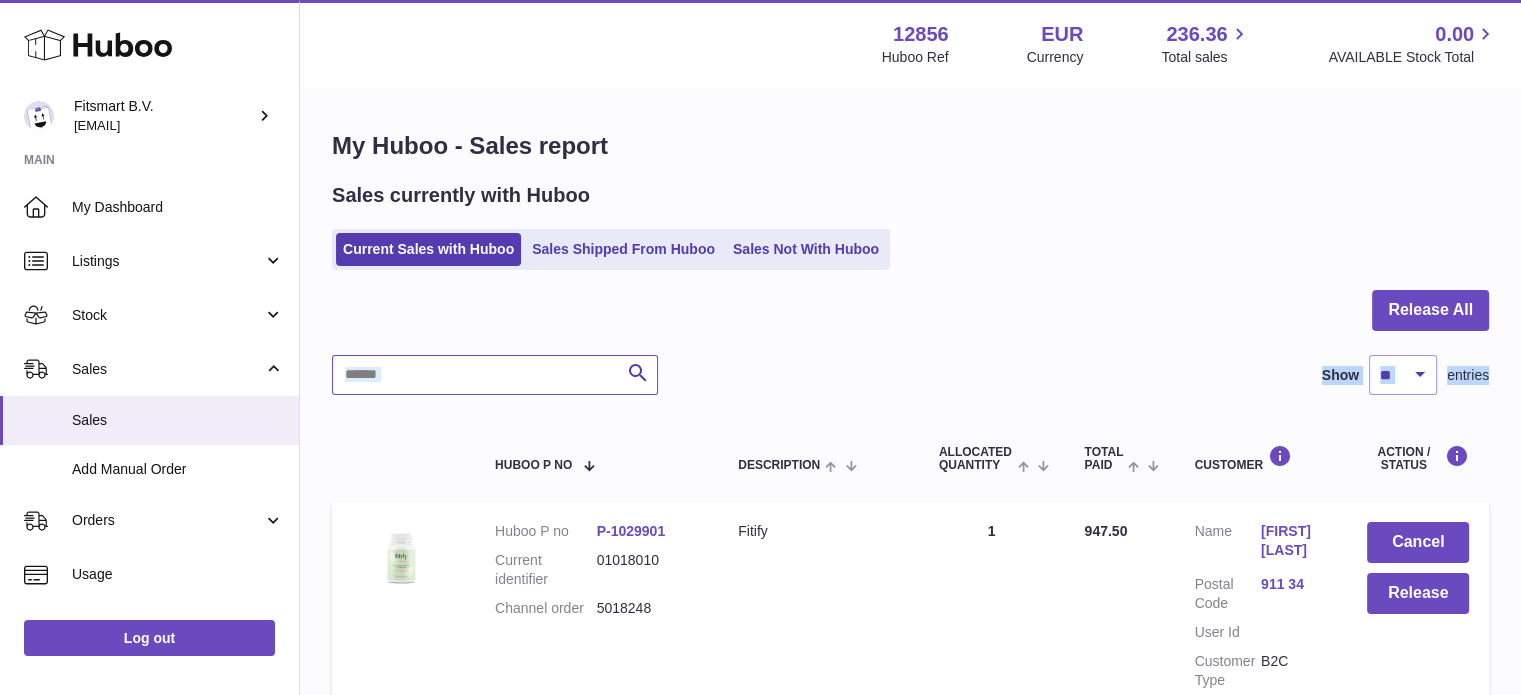 click at bounding box center (495, 375) 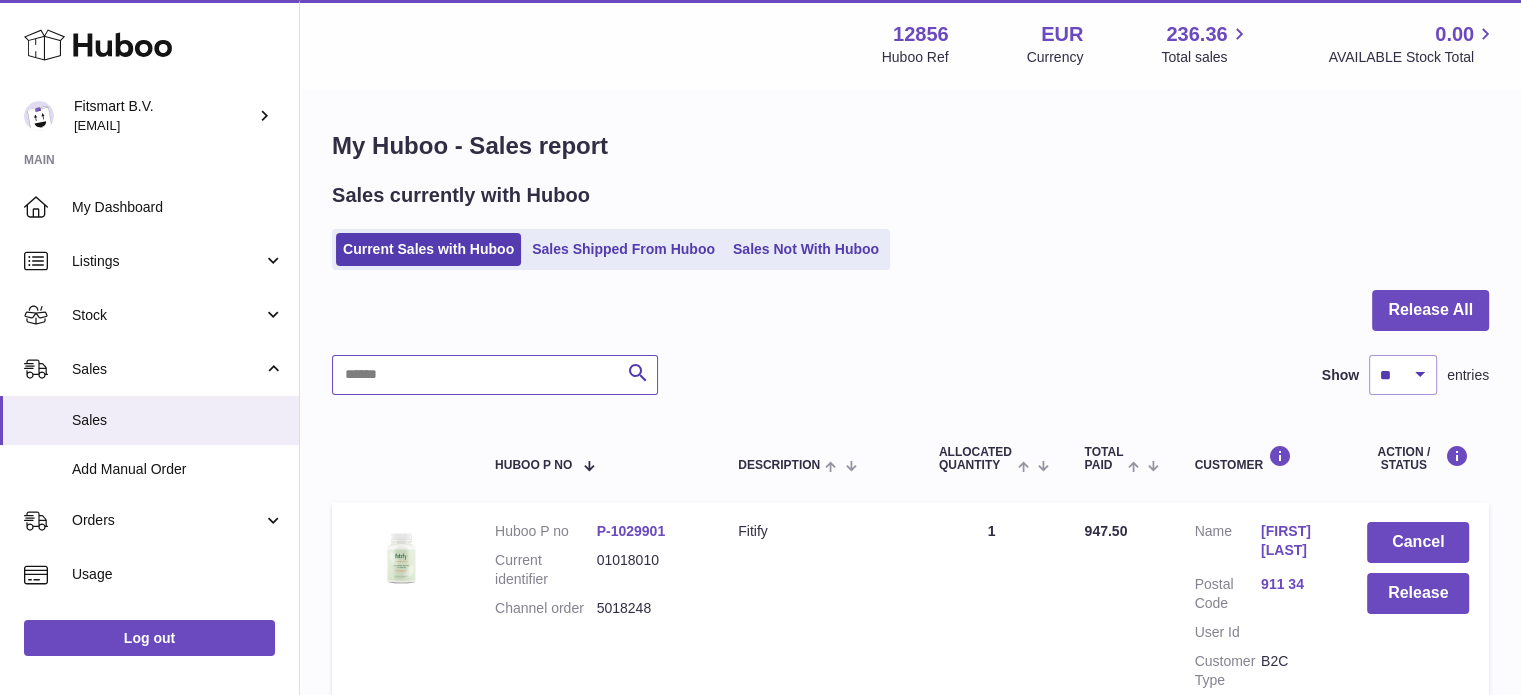 paste on "*******" 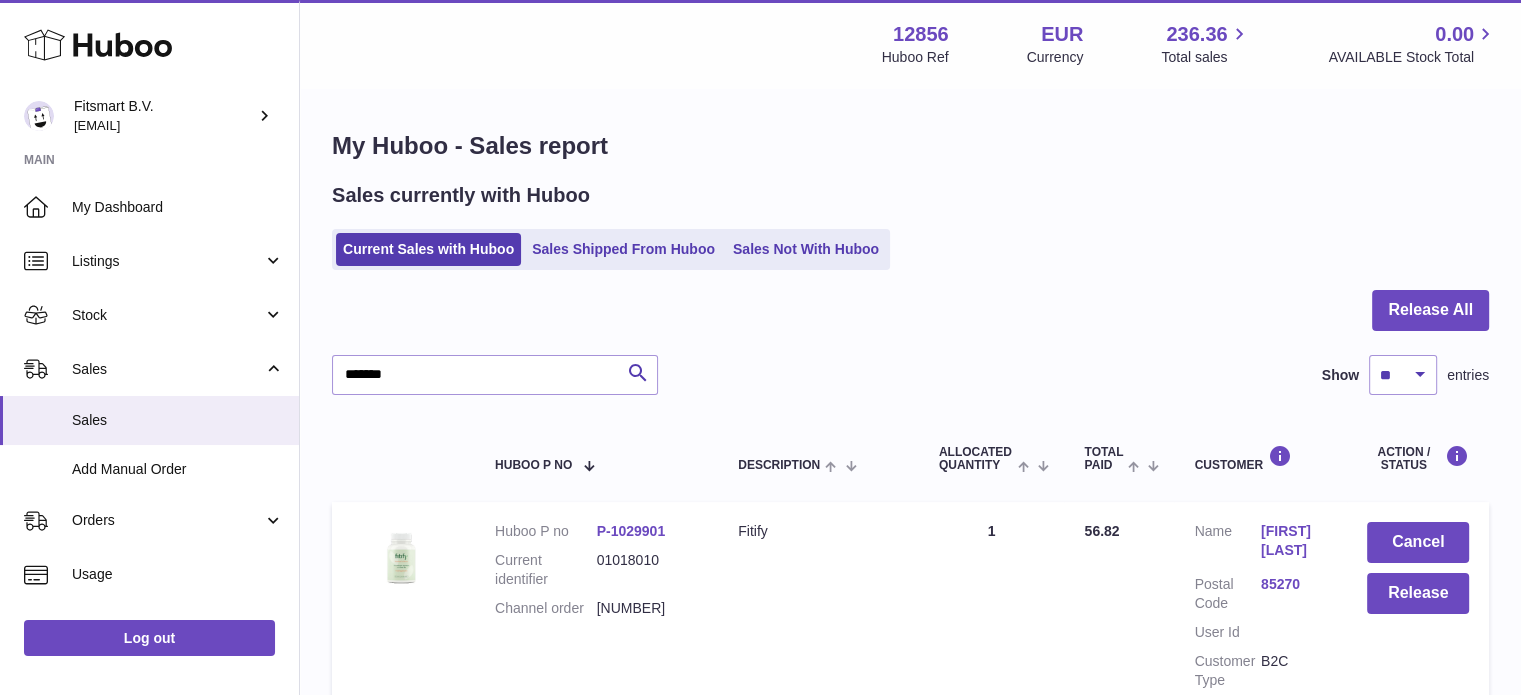 click on "BERNARD Degas" at bounding box center [1294, 541] 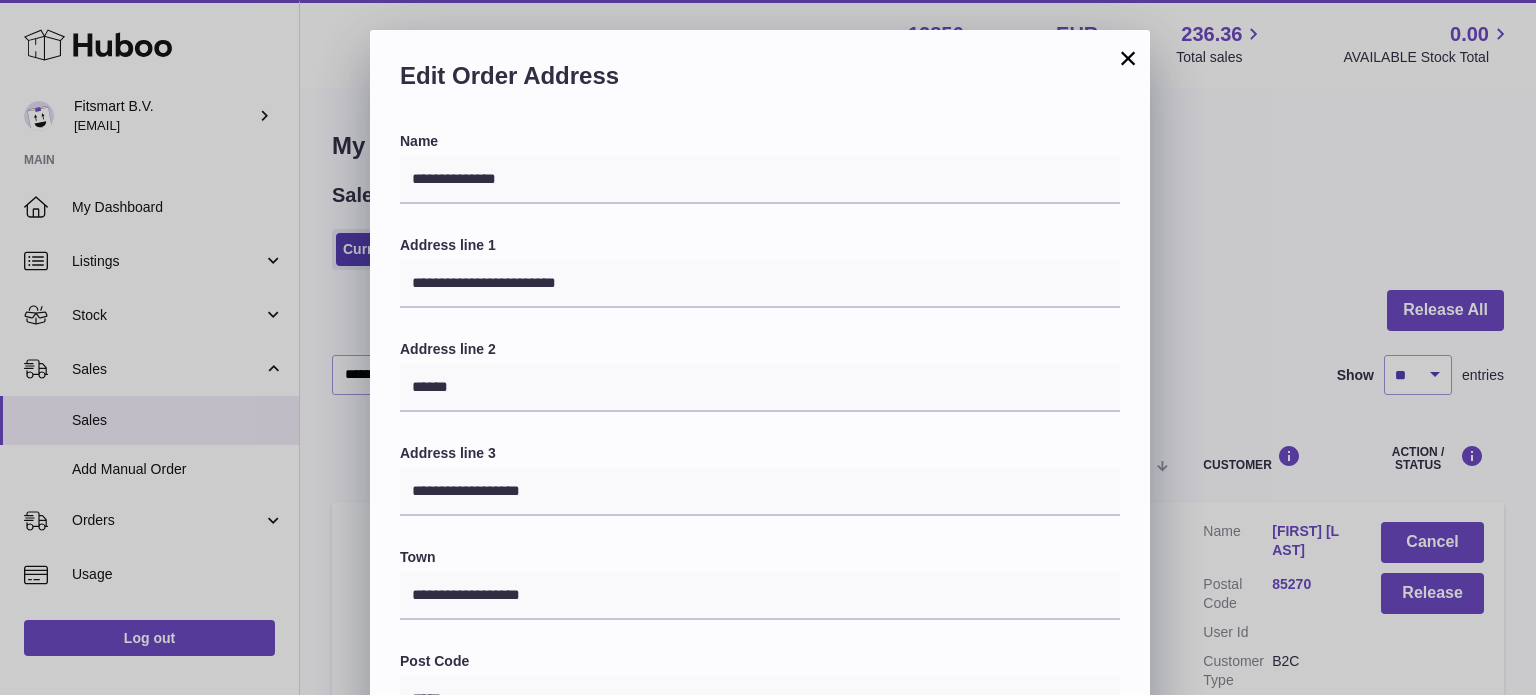 click on "**********" at bounding box center [768, 630] 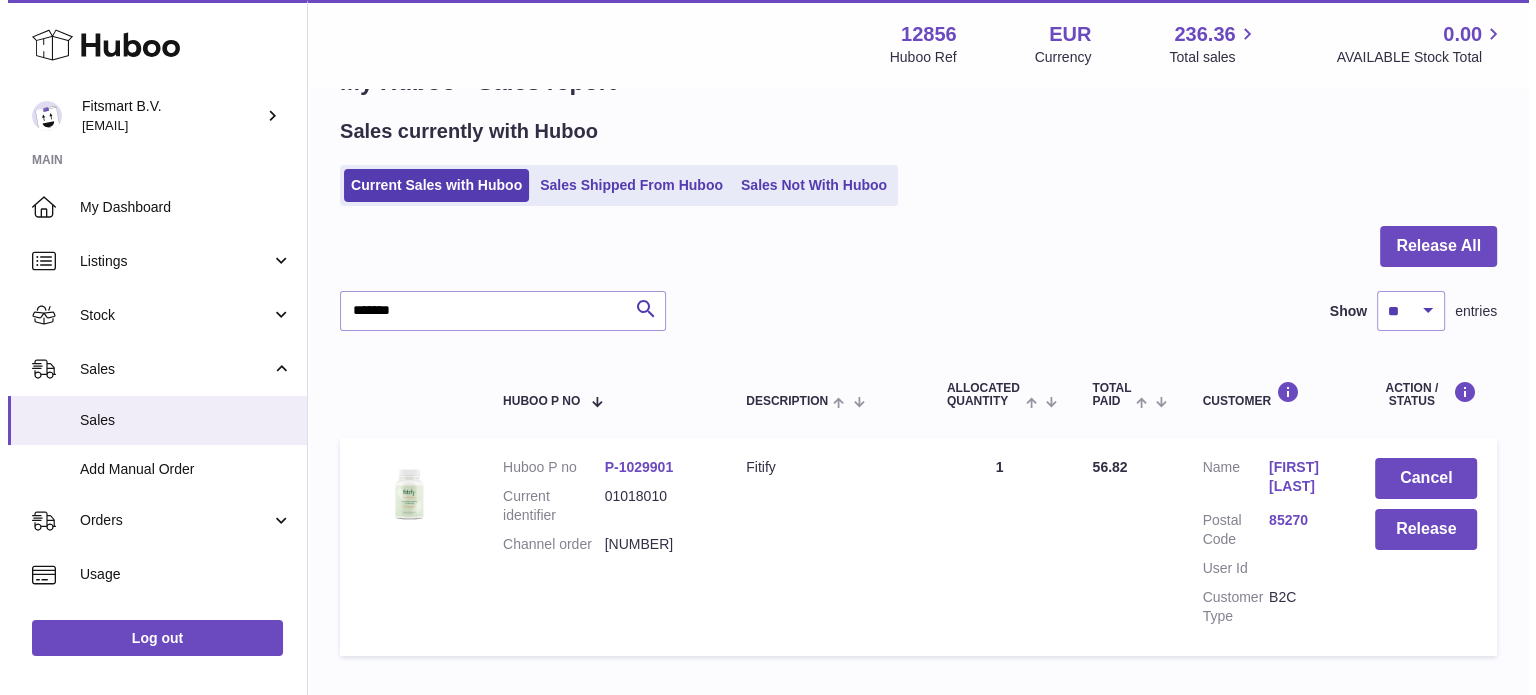 scroll, scrollTop: 100, scrollLeft: 0, axis: vertical 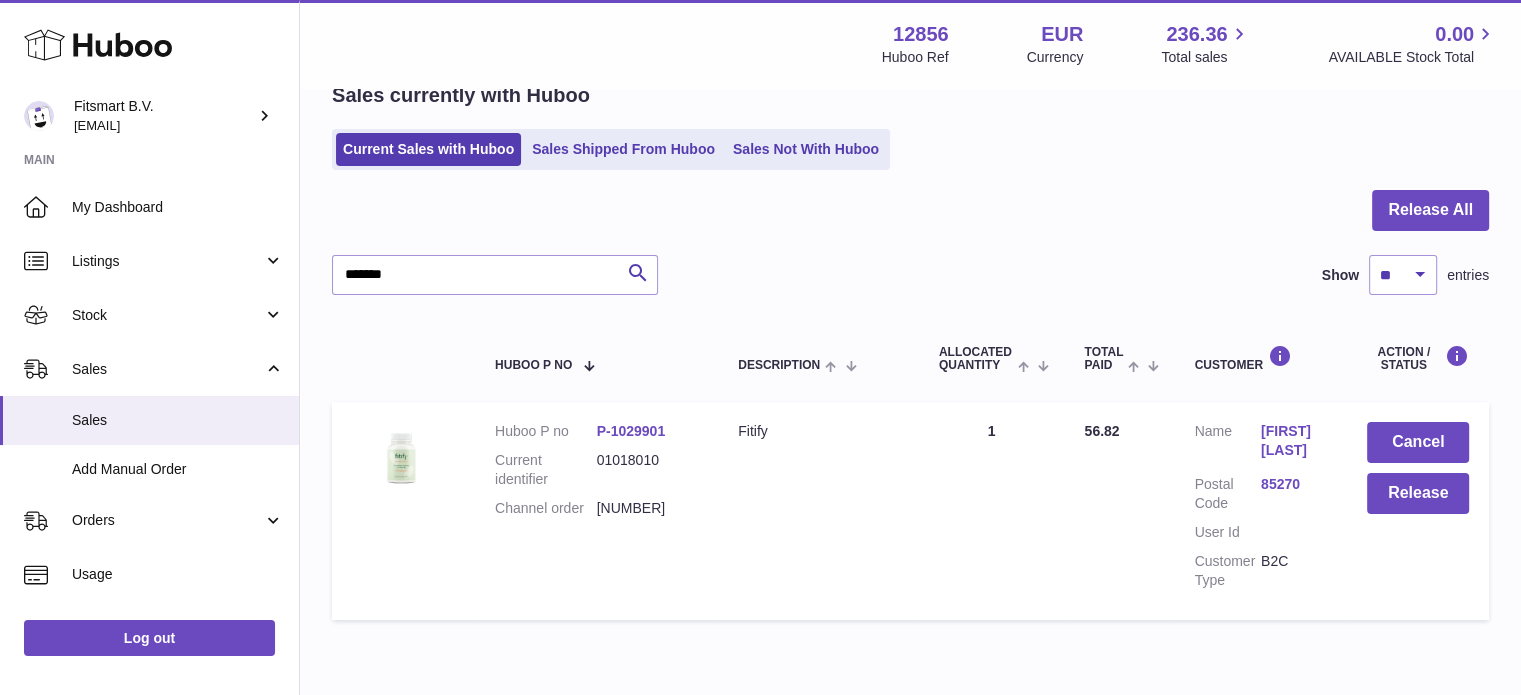 click on "BERNARD Degas" at bounding box center (1294, 441) 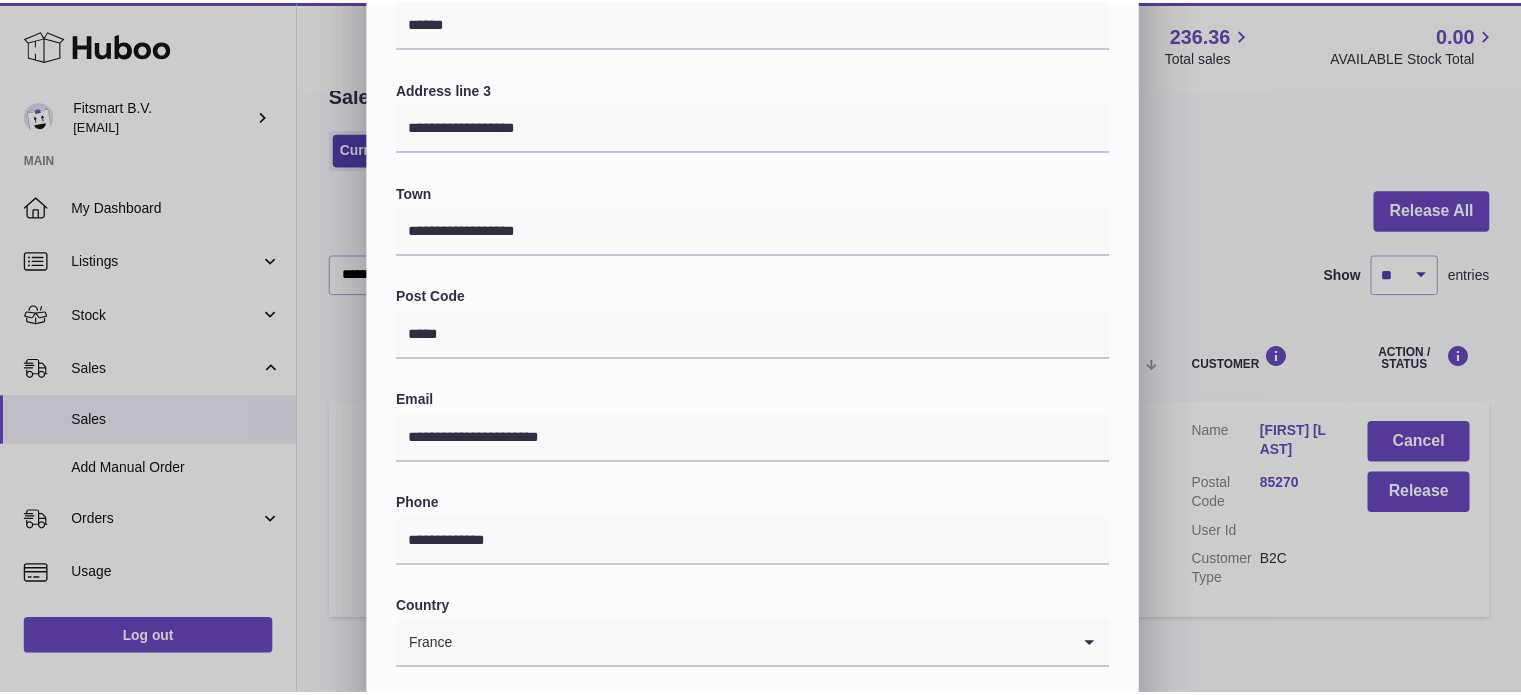 scroll, scrollTop: 400, scrollLeft: 0, axis: vertical 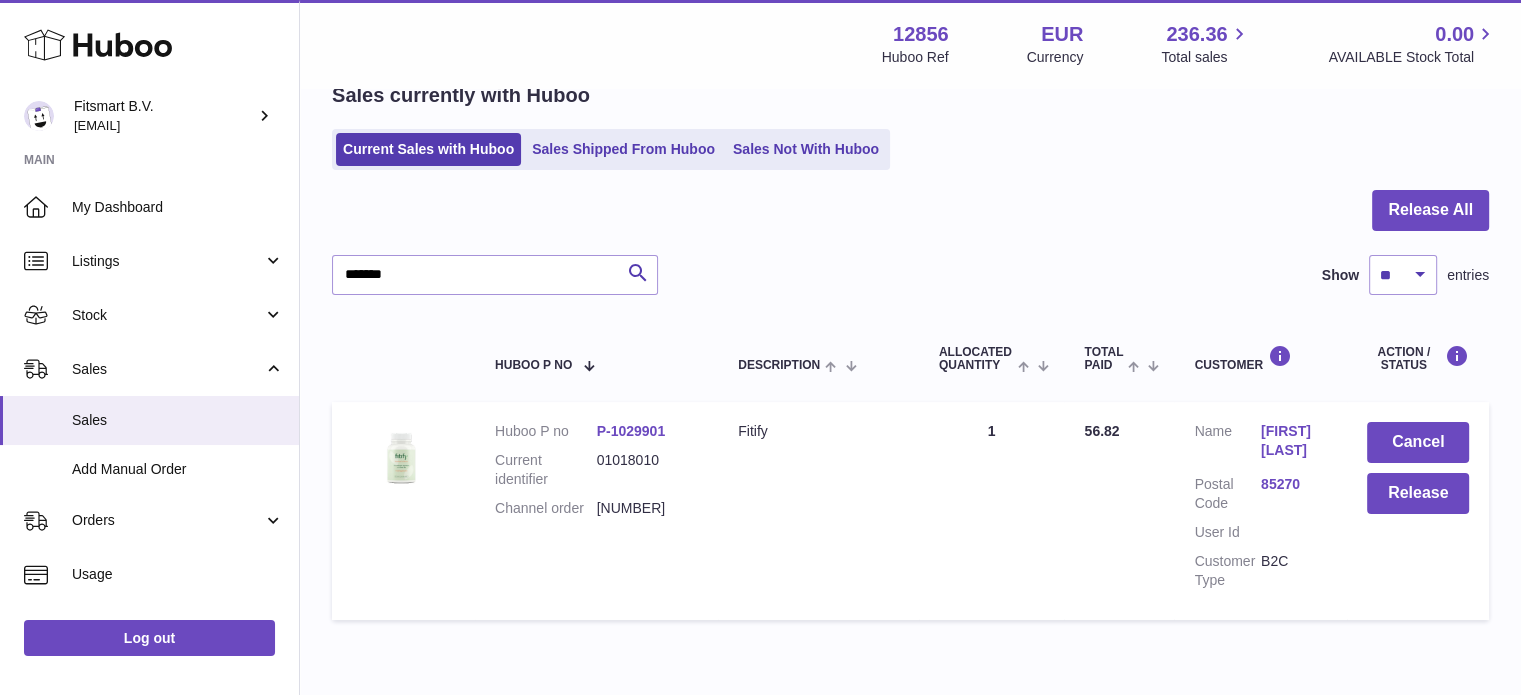 drag, startPoint x: 307, startPoint y: 354, endPoint x: 342, endPoint y: 349, distance: 35.35534 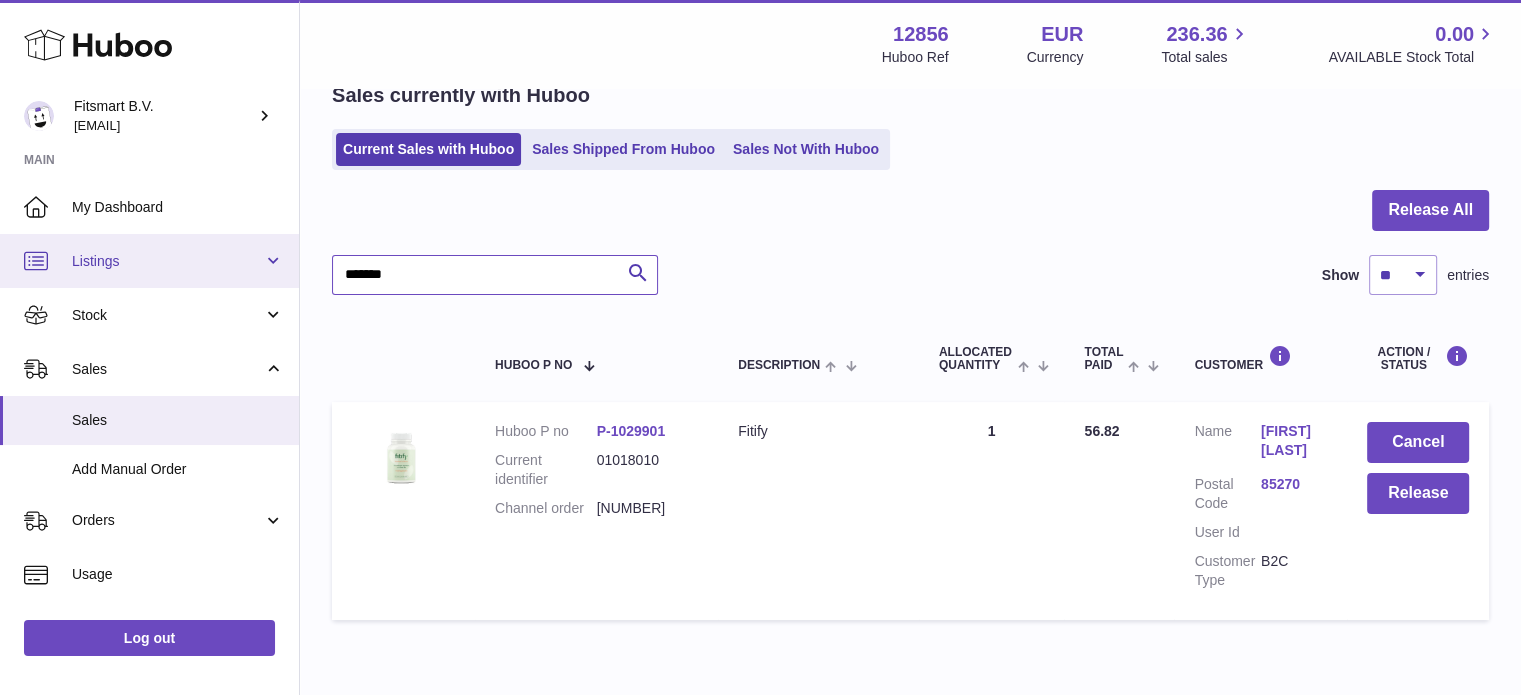 drag, startPoint x: 506, startPoint y: 279, endPoint x: 57, endPoint y: 255, distance: 449.64096 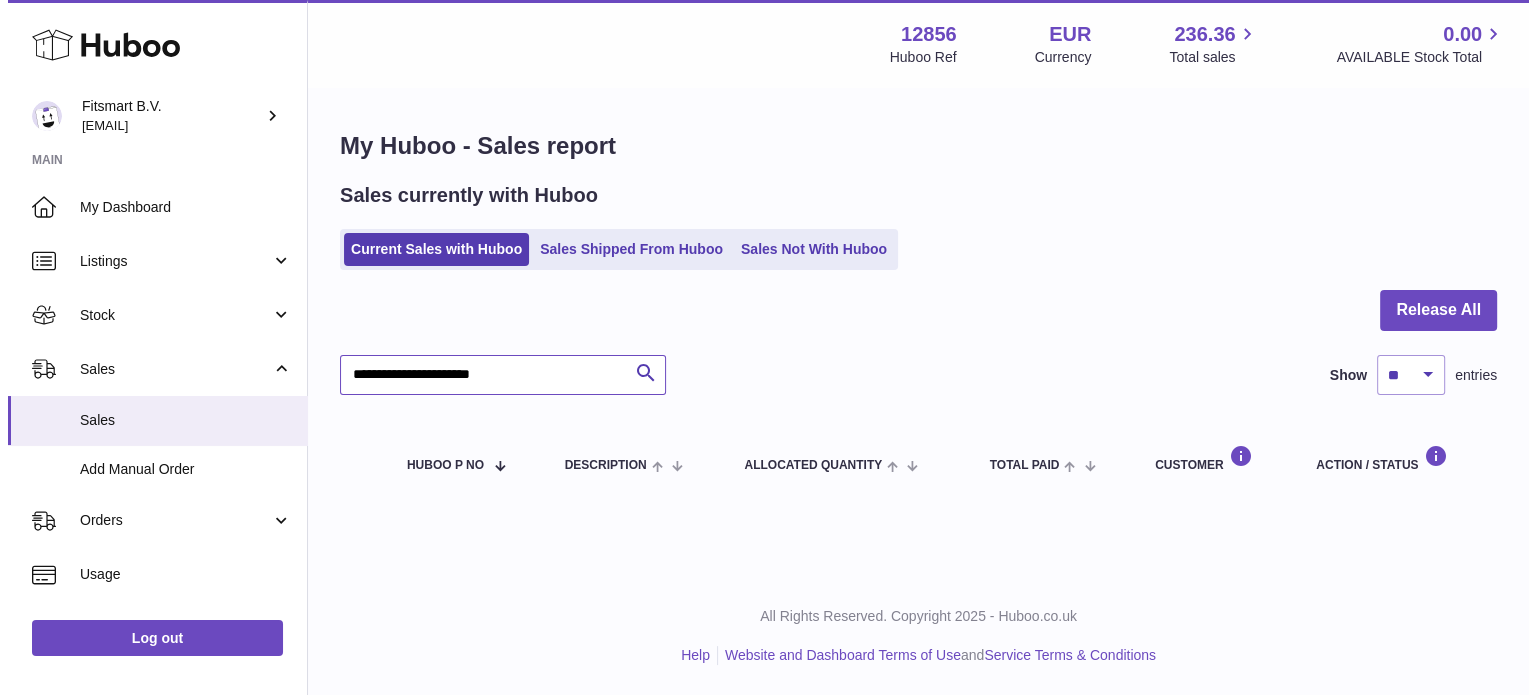 scroll, scrollTop: 0, scrollLeft: 0, axis: both 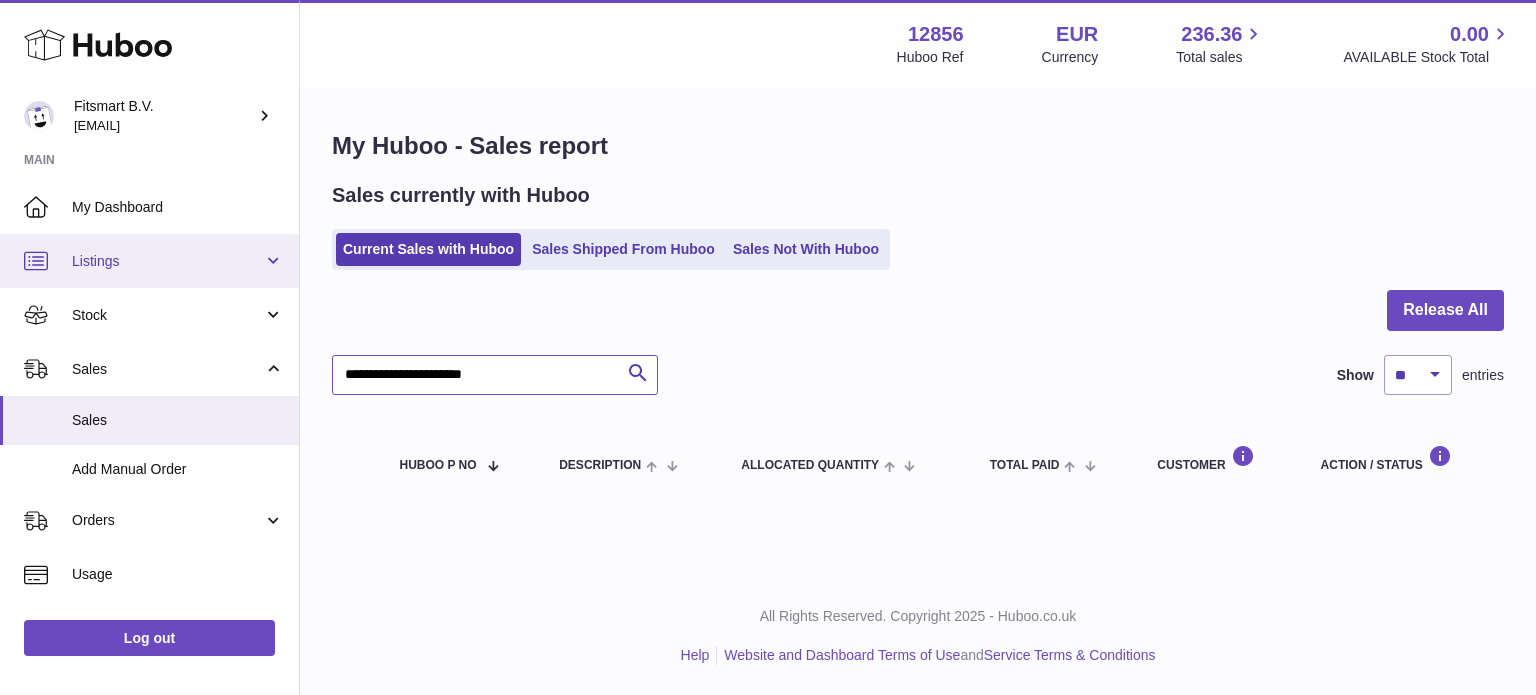drag, startPoint x: 562, startPoint y: 371, endPoint x: 55, endPoint y: 235, distance: 524.9238 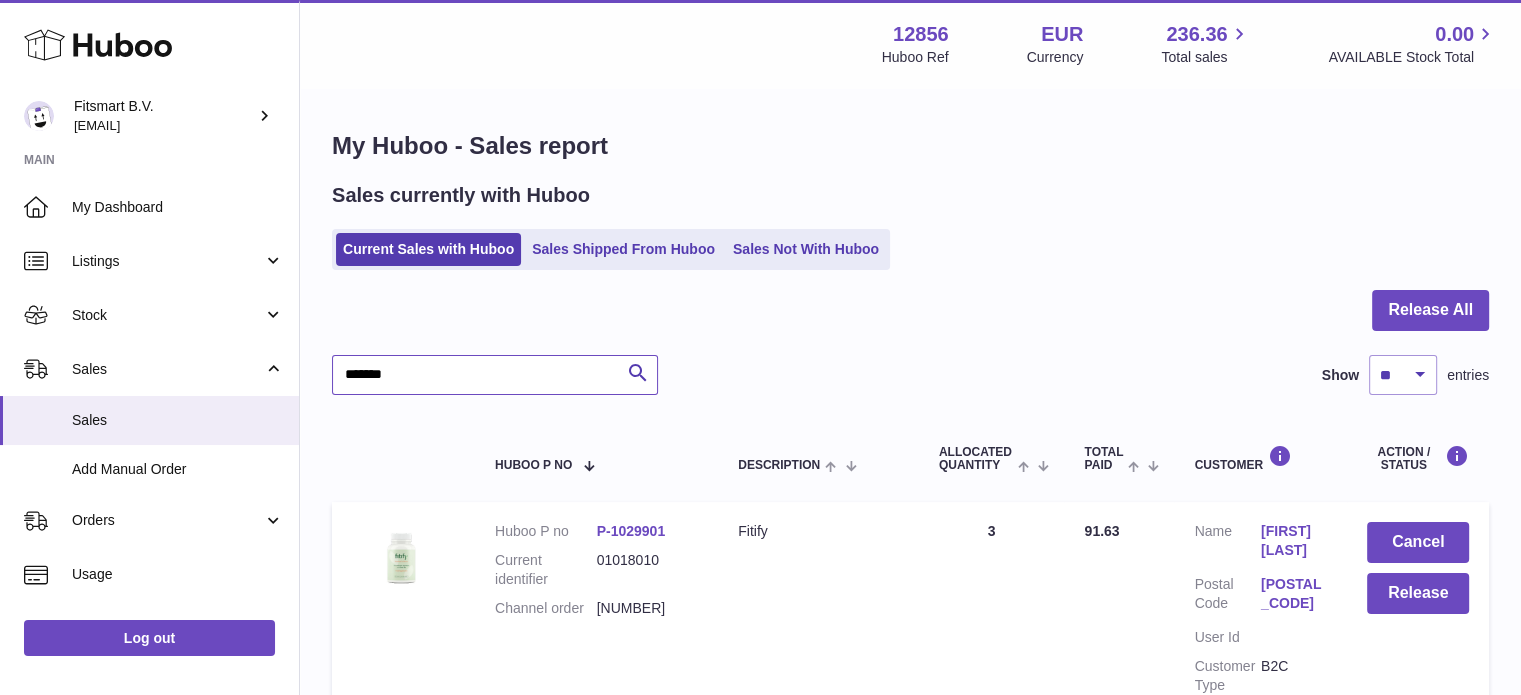 type on "*******" 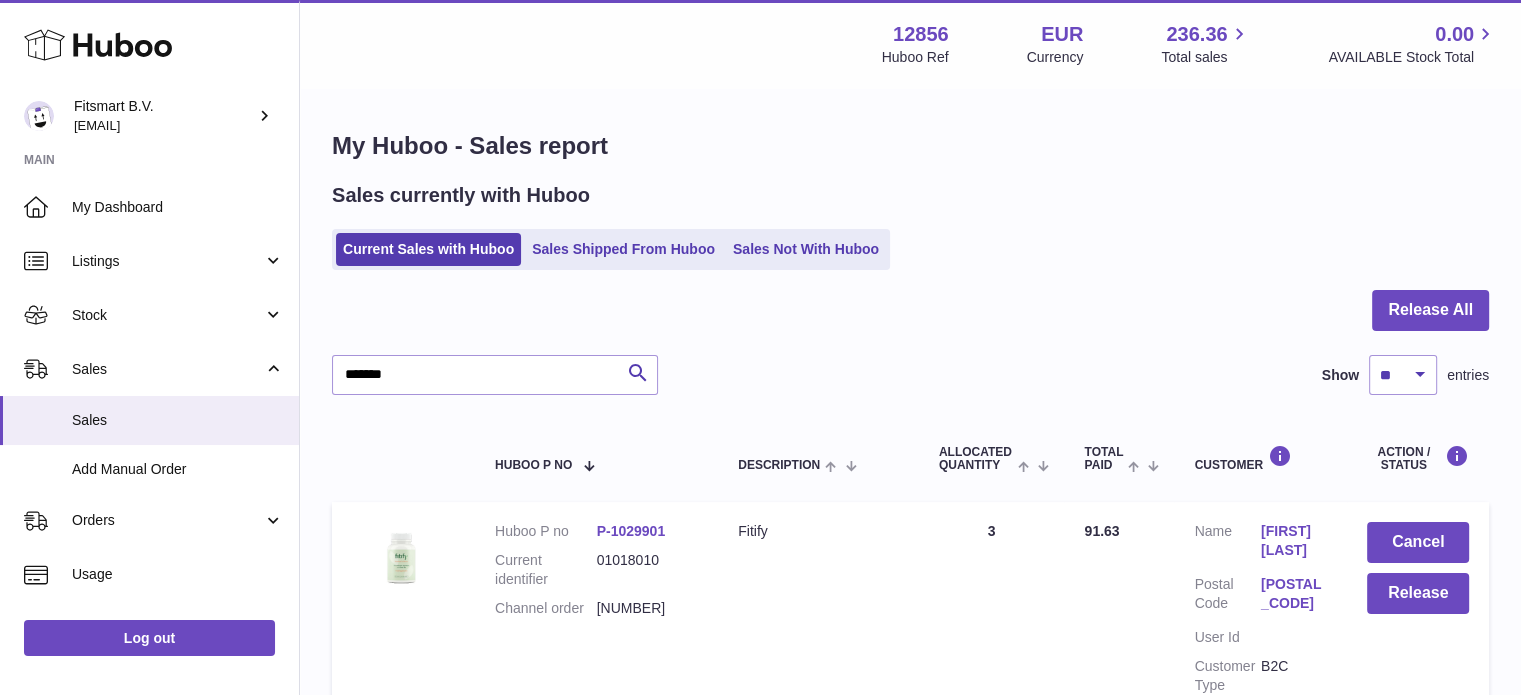 click on "Peter Bulmer" at bounding box center (1294, 541) 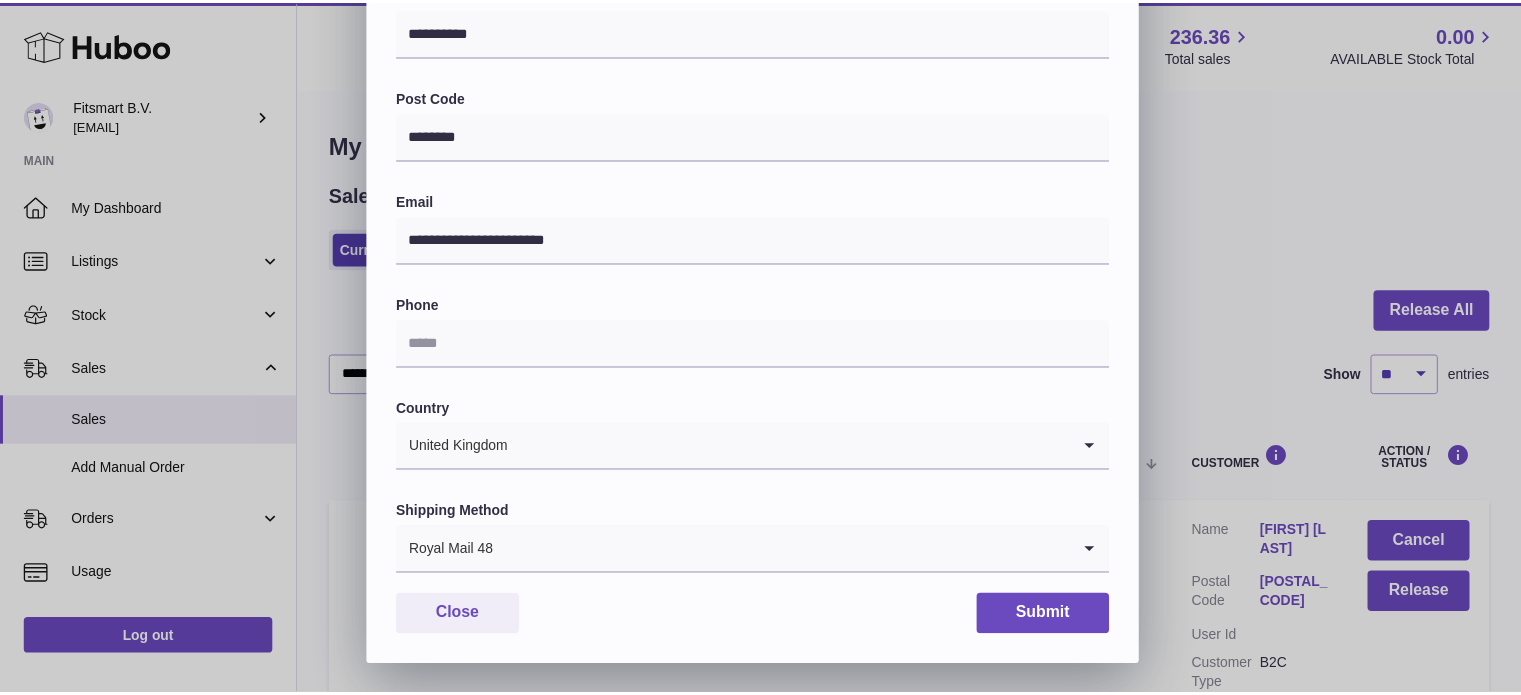 scroll, scrollTop: 0, scrollLeft: 0, axis: both 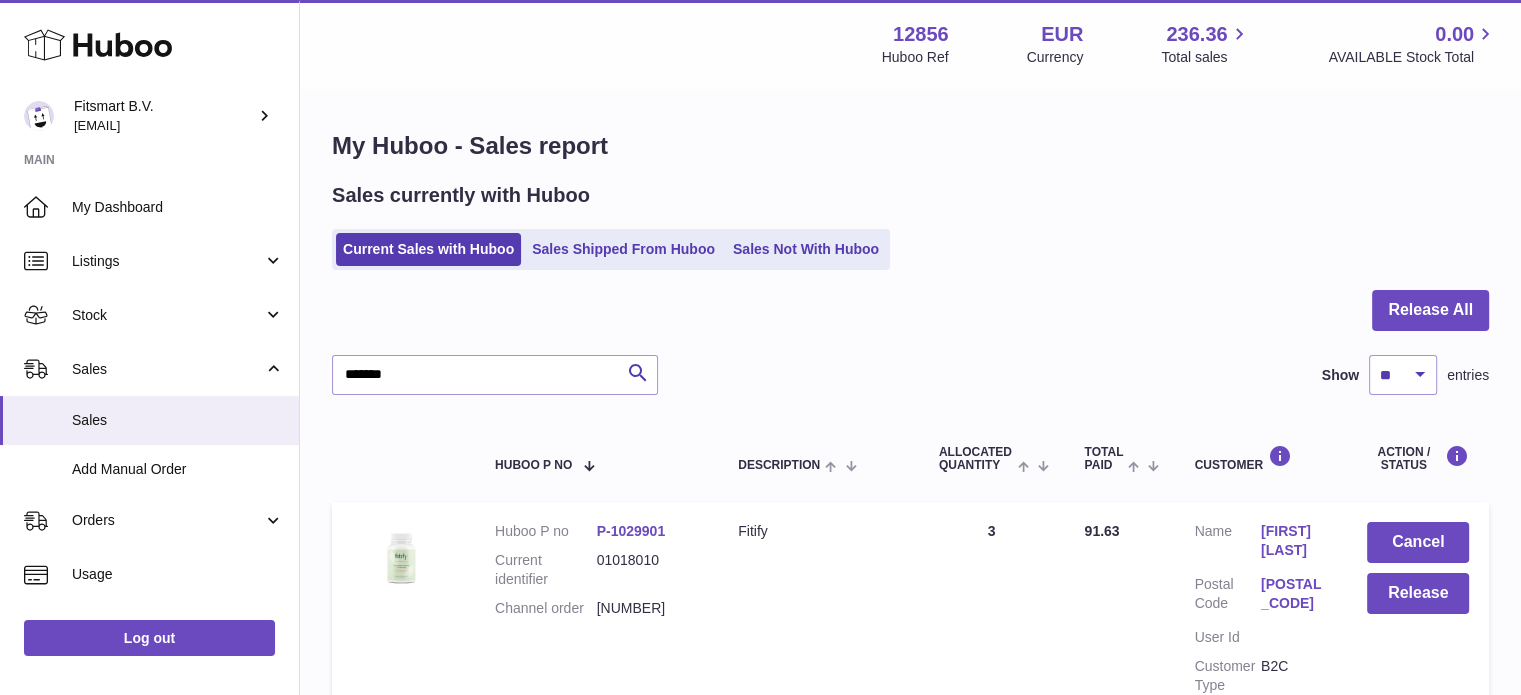 click 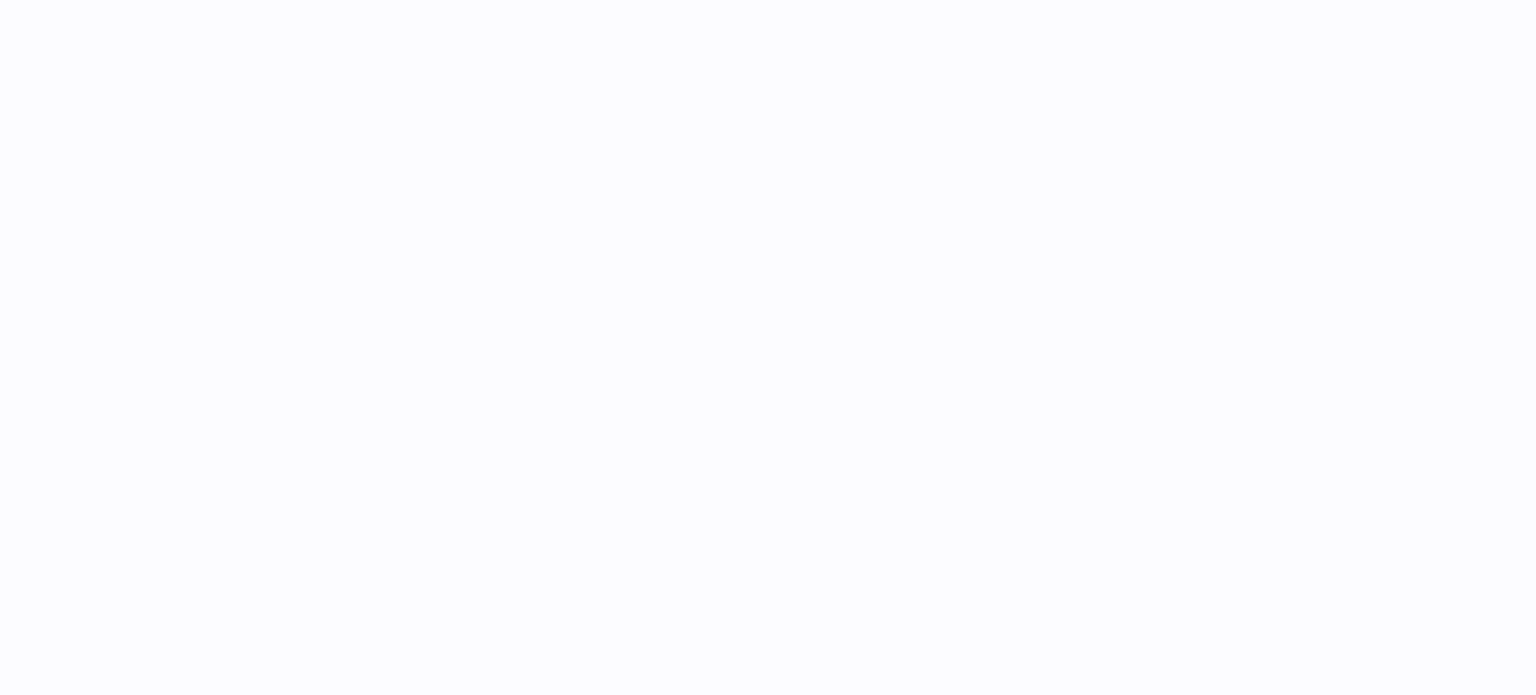 scroll, scrollTop: 0, scrollLeft: 0, axis: both 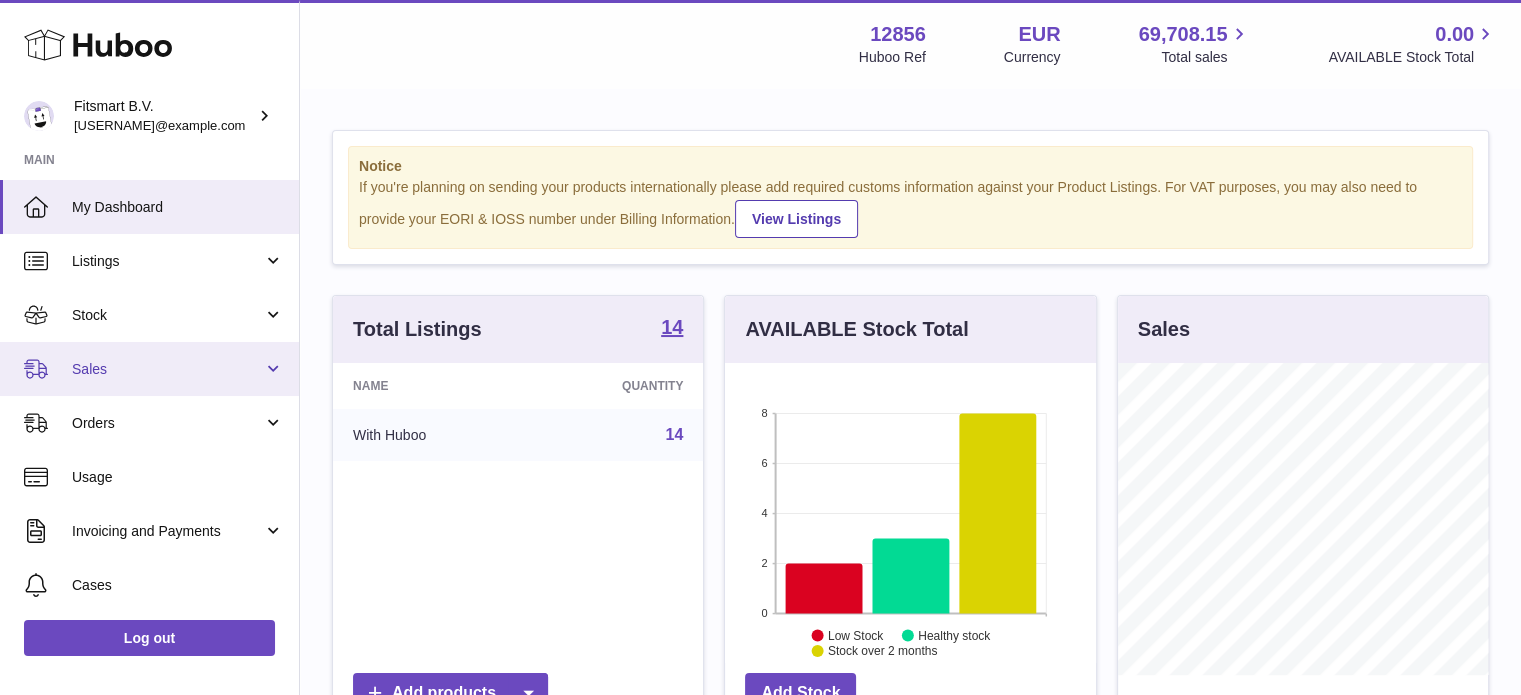 click on "Sales" at bounding box center [149, 369] 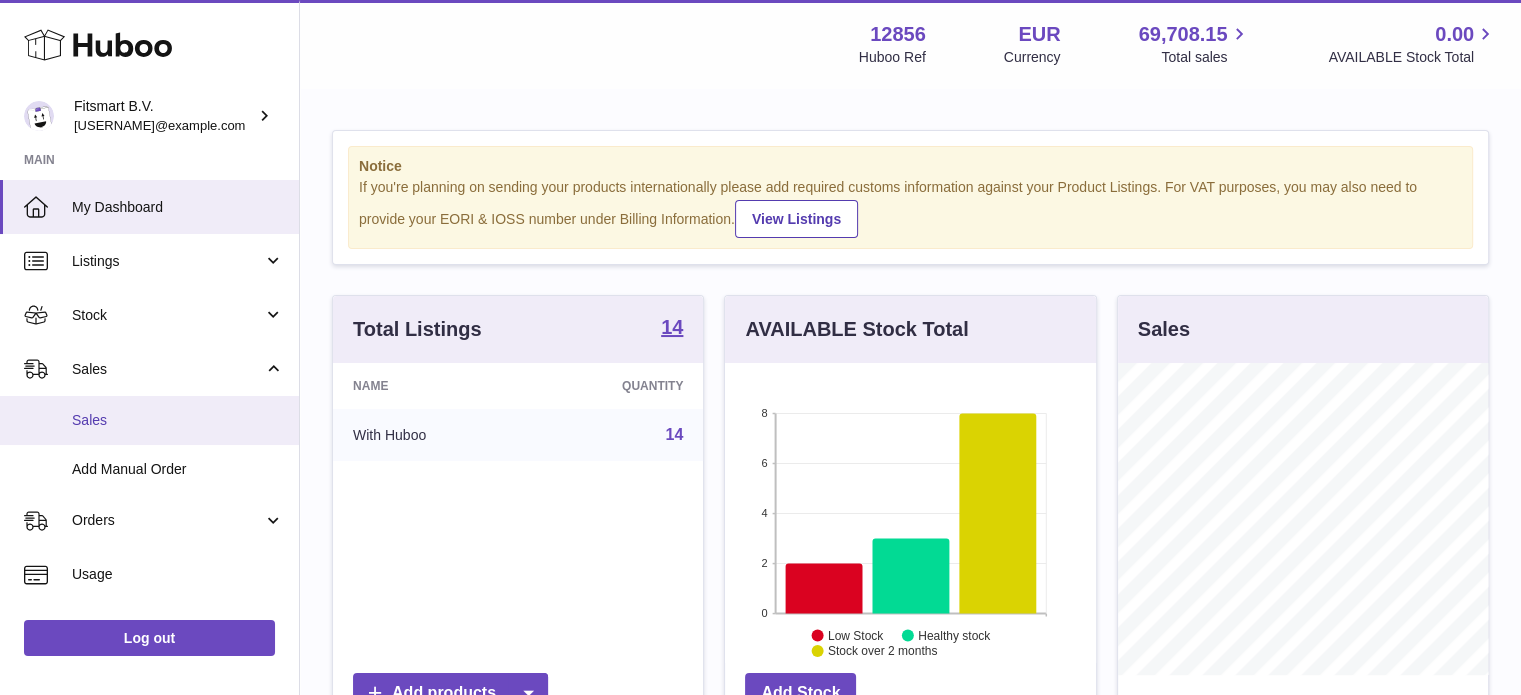 click on "Sales" at bounding box center [149, 420] 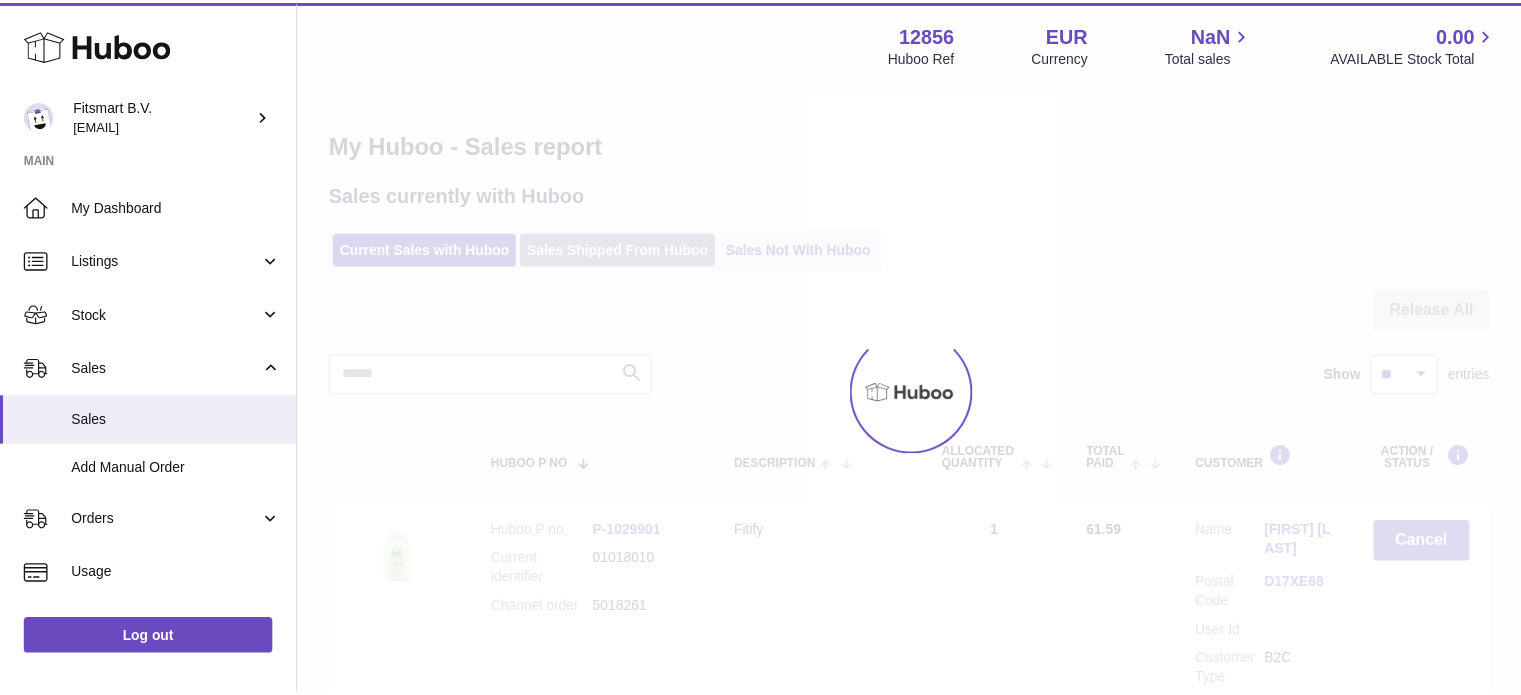 scroll, scrollTop: 0, scrollLeft: 0, axis: both 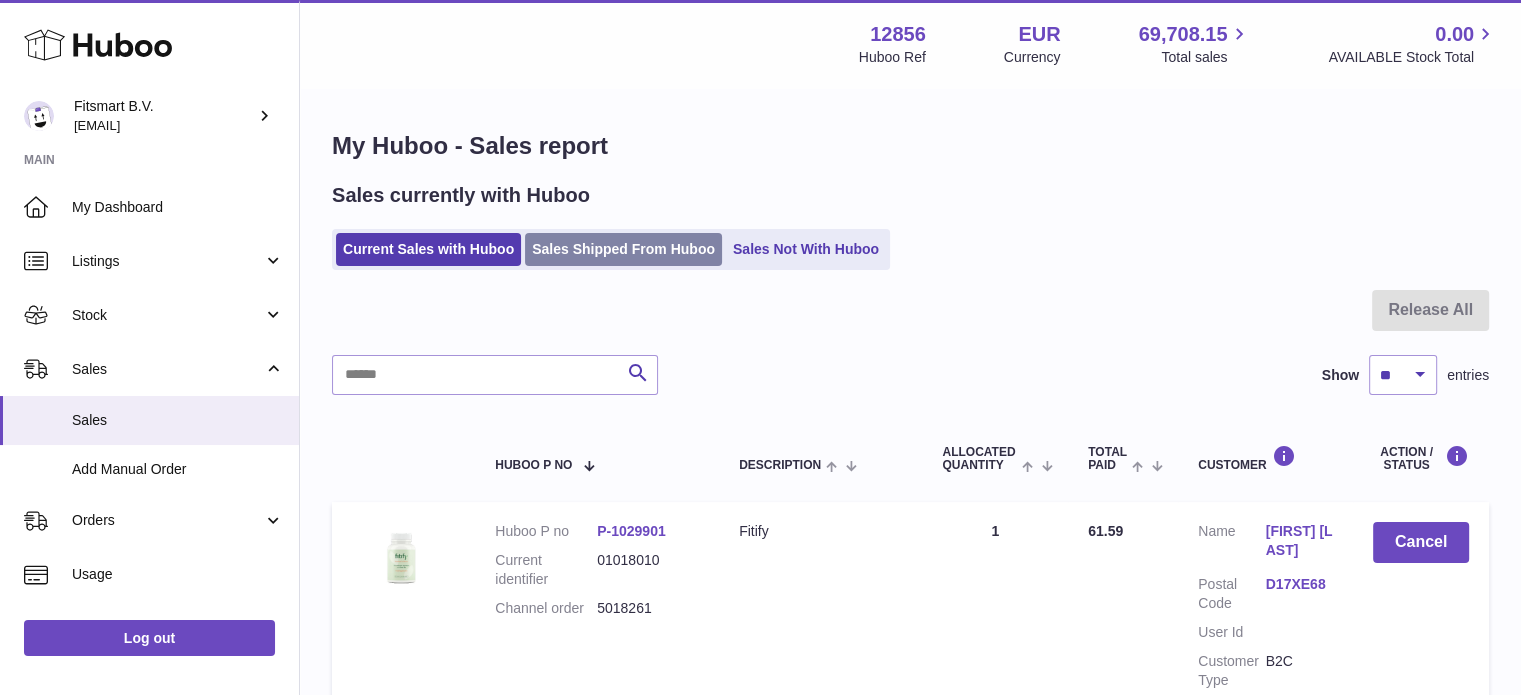 click on "Sales Shipped From Huboo" at bounding box center [623, 249] 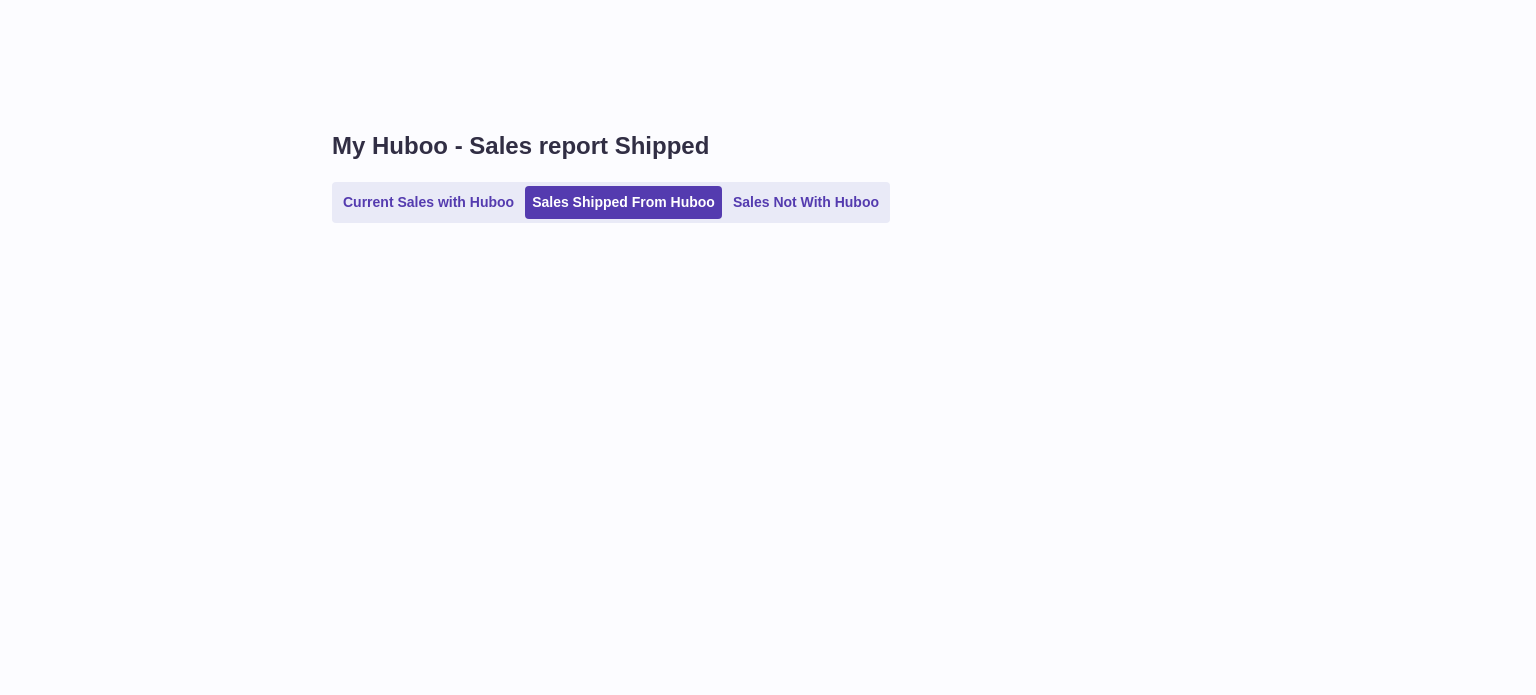 scroll, scrollTop: 0, scrollLeft: 0, axis: both 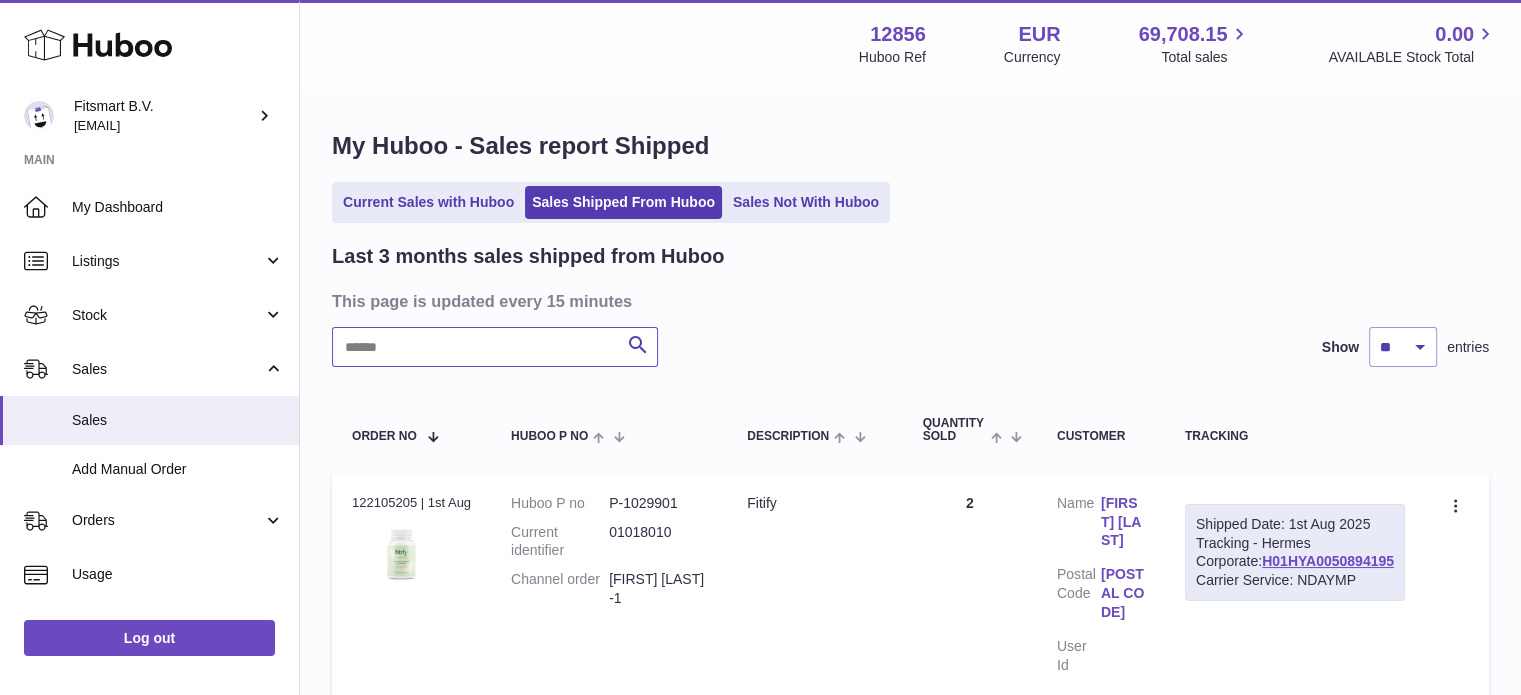 click at bounding box center (495, 347) 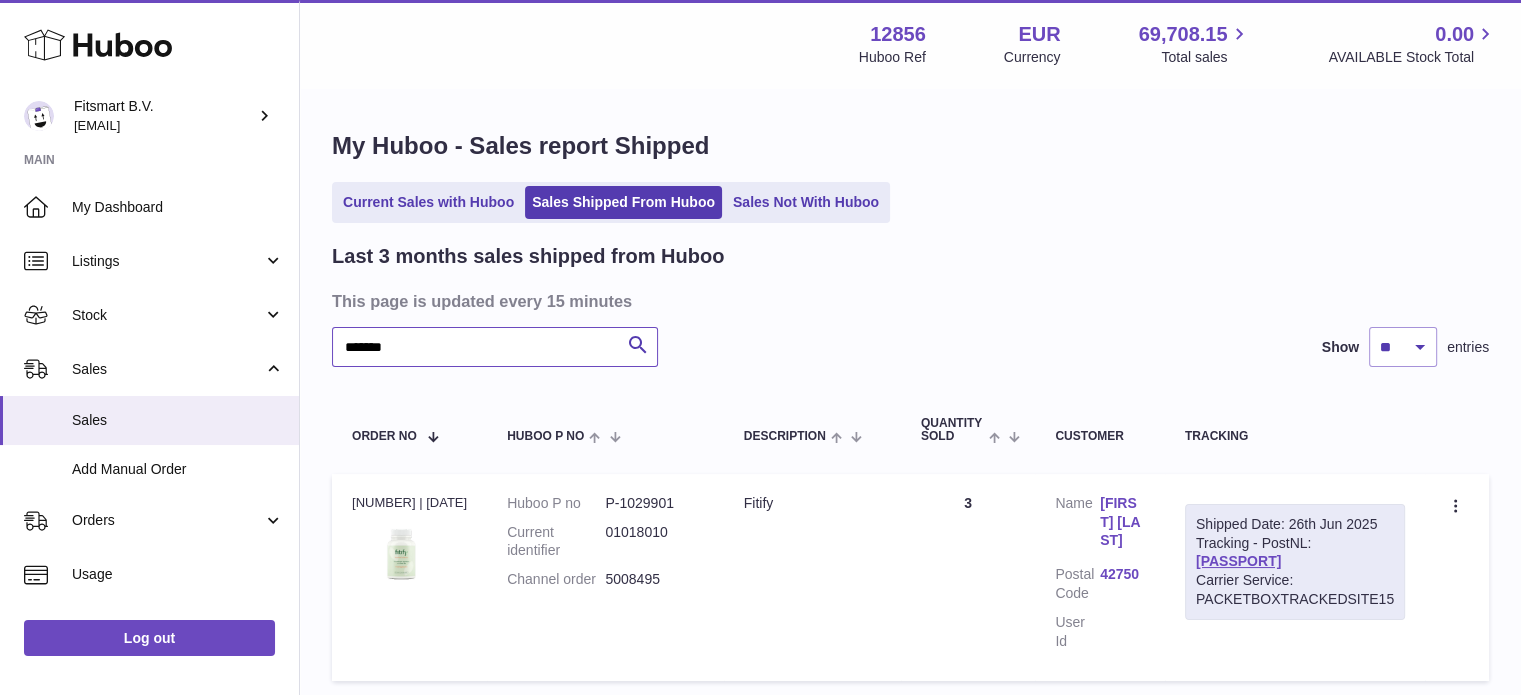type on "*******" 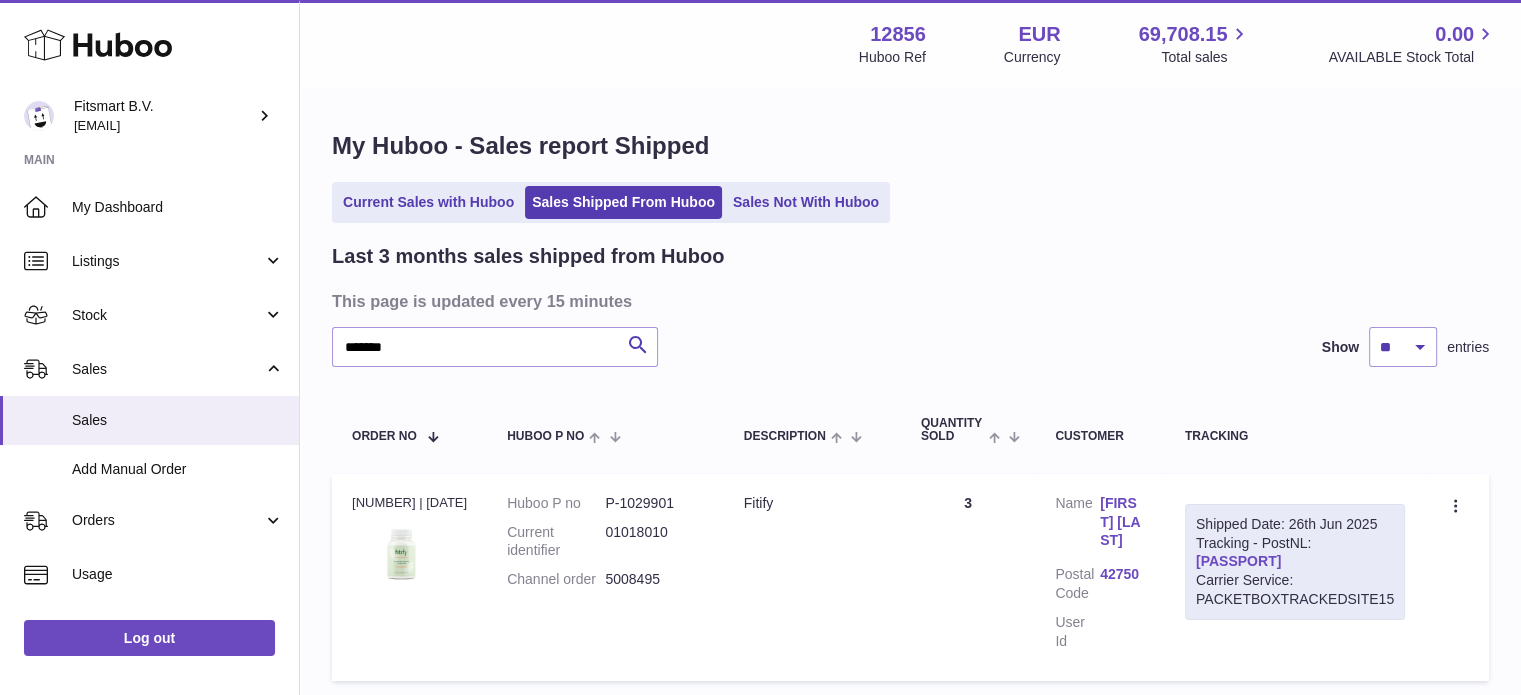 click on "[PASSPORT]" at bounding box center [1238, 561] 